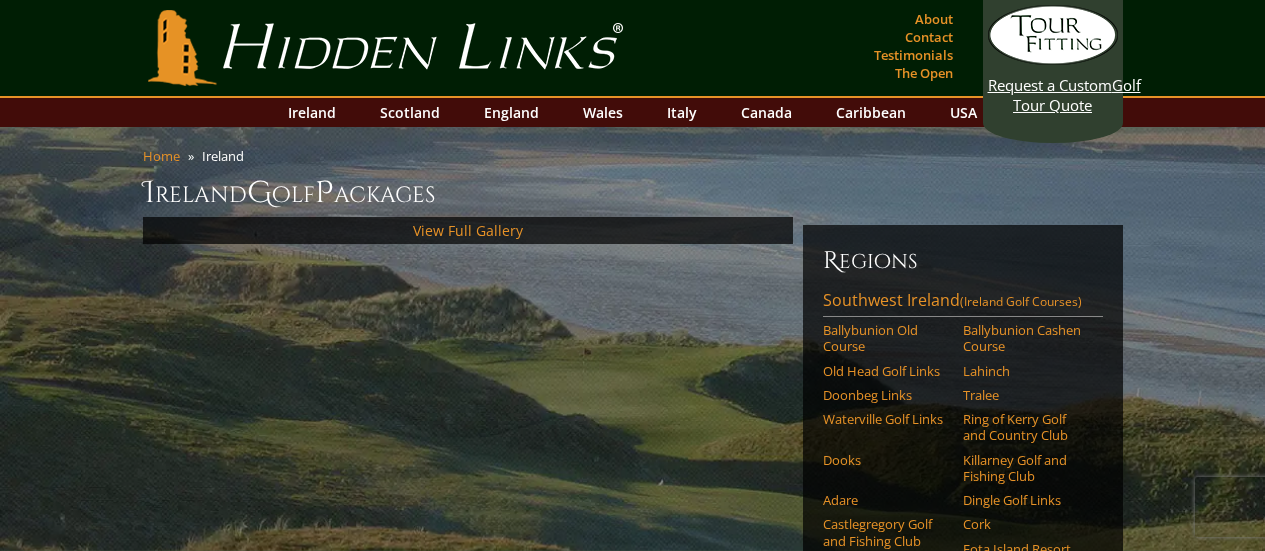 scroll, scrollTop: 0, scrollLeft: 0, axis: both 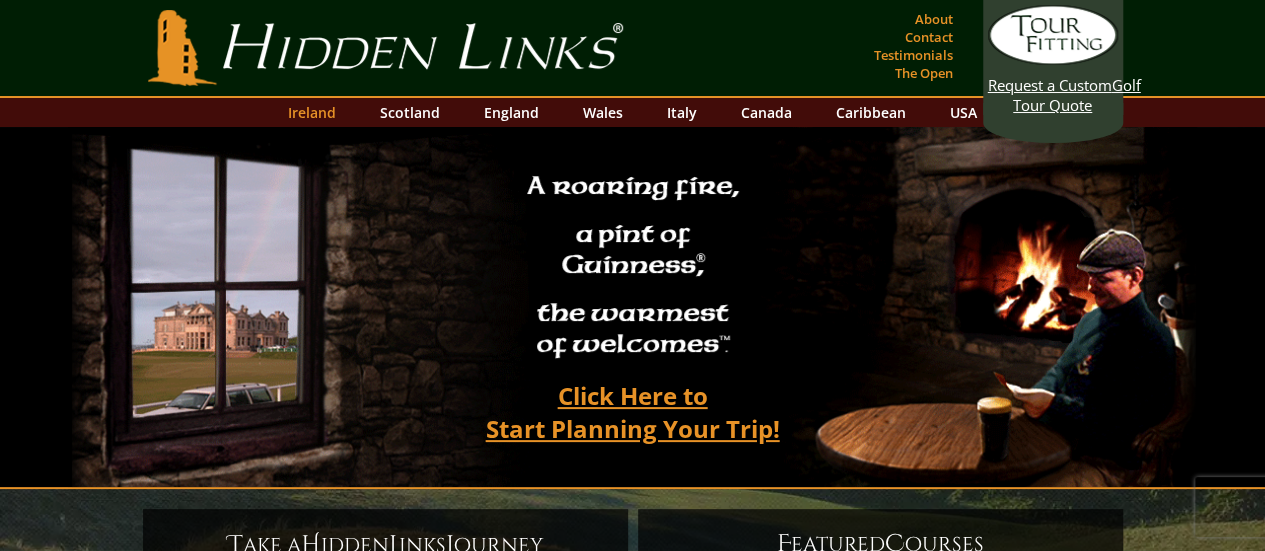 click on "Ireland" at bounding box center [312, 112] 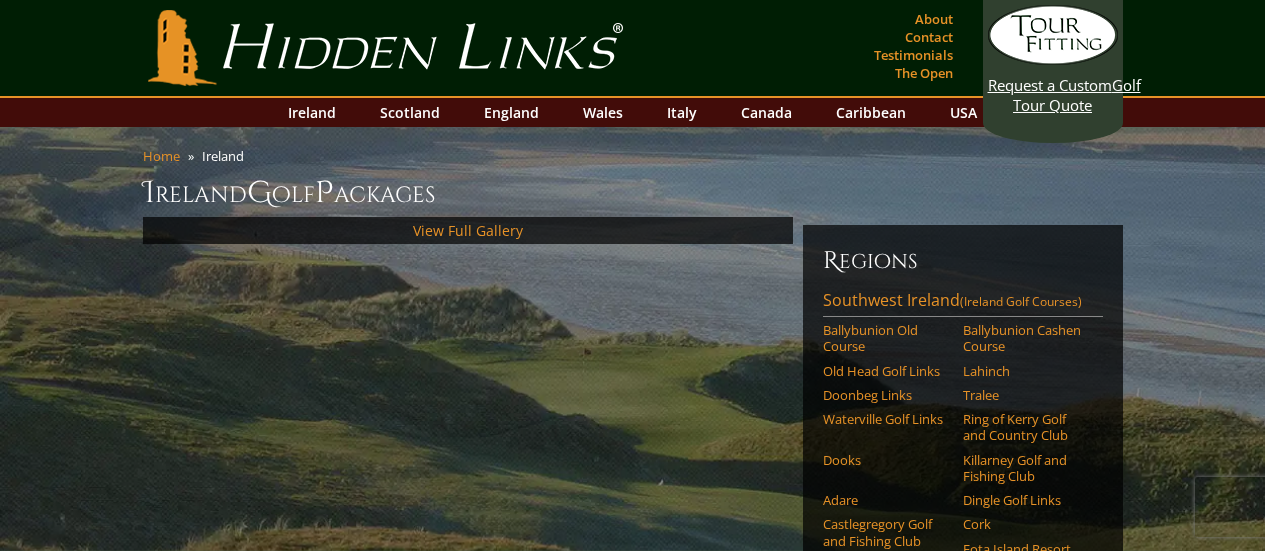 scroll, scrollTop: 0, scrollLeft: 0, axis: both 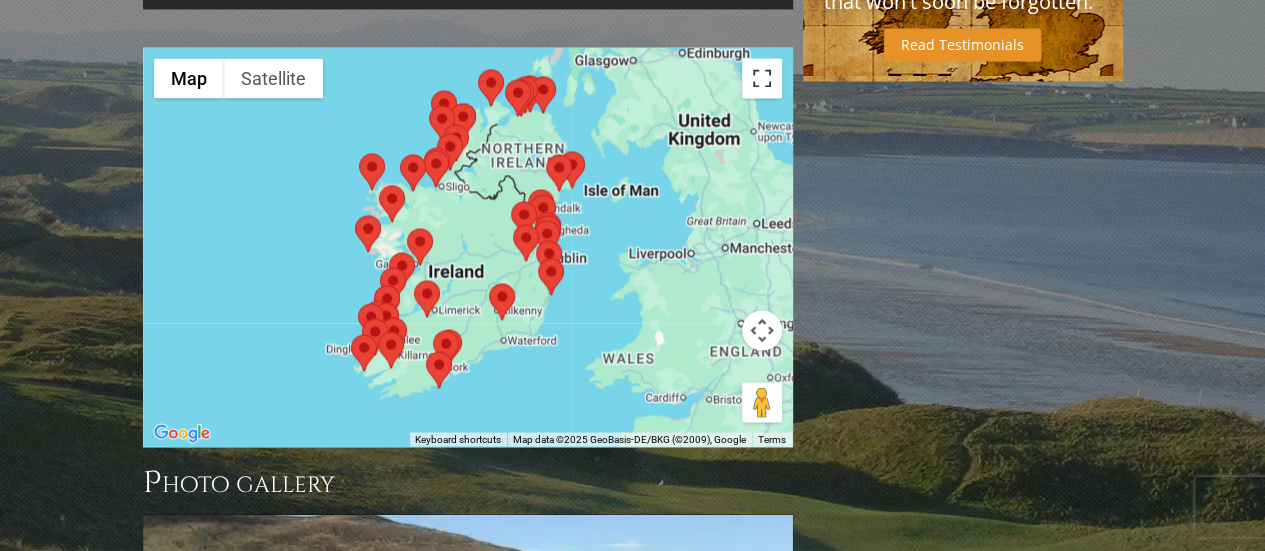click at bounding box center [762, 78] 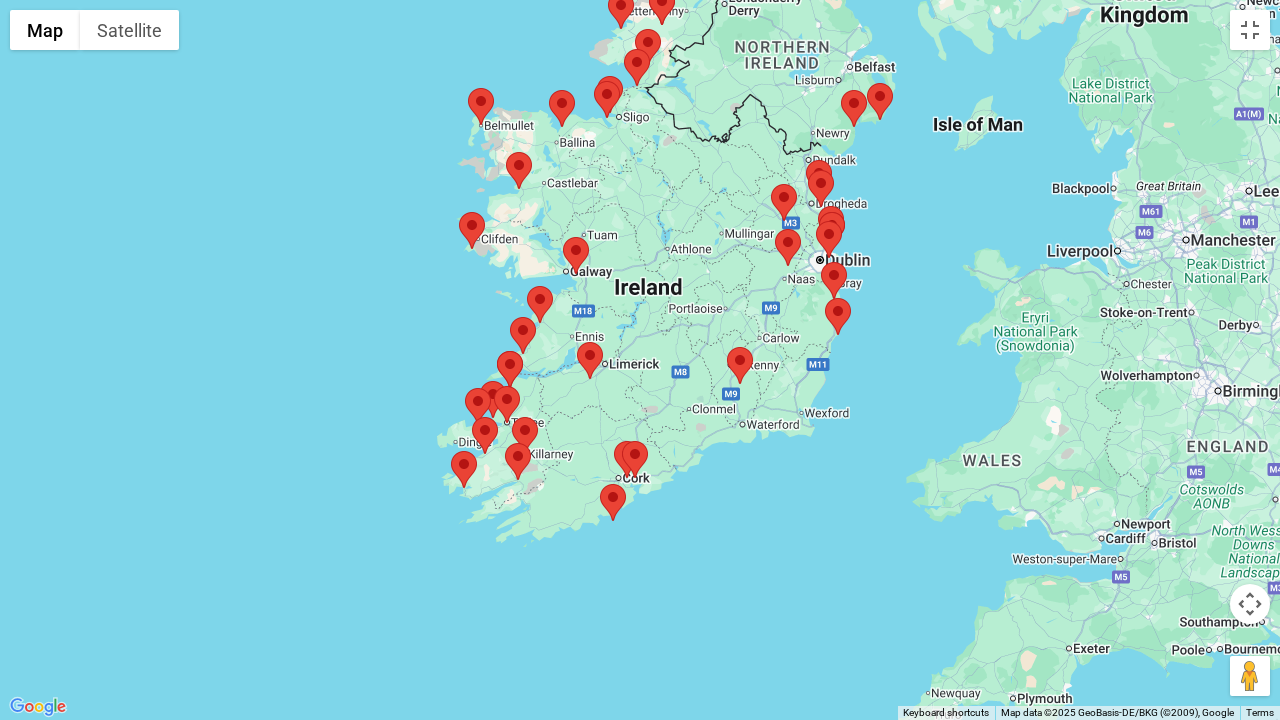 drag, startPoint x: 359, startPoint y: 545, endPoint x: 571, endPoint y: 449, distance: 232.723 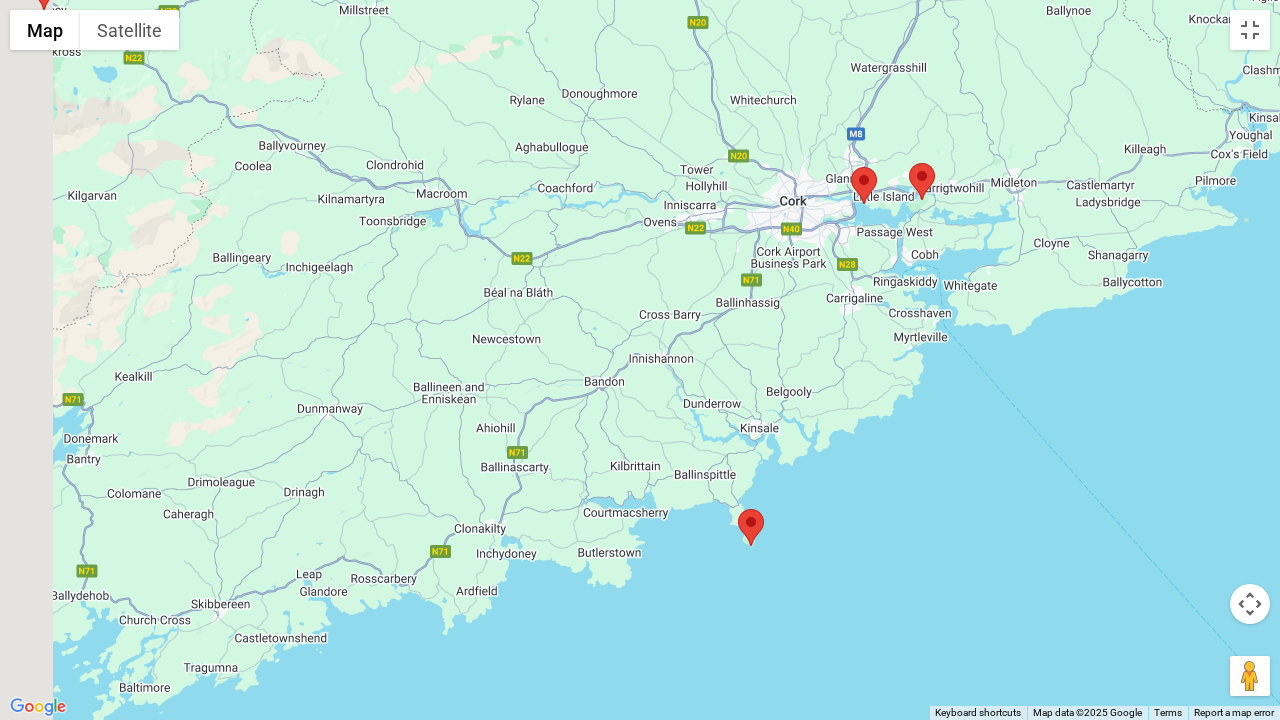 drag, startPoint x: 516, startPoint y: 442, endPoint x: 710, endPoint y: 360, distance: 210.61813 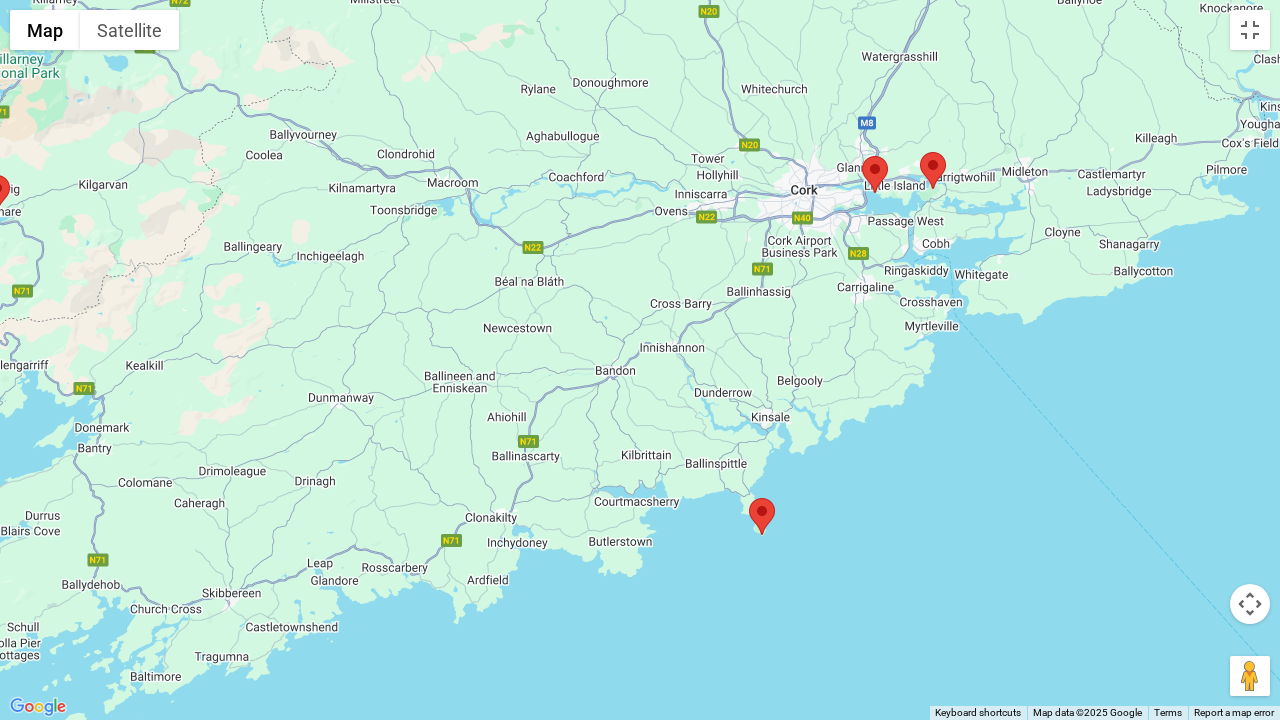 click at bounding box center (862, 156) 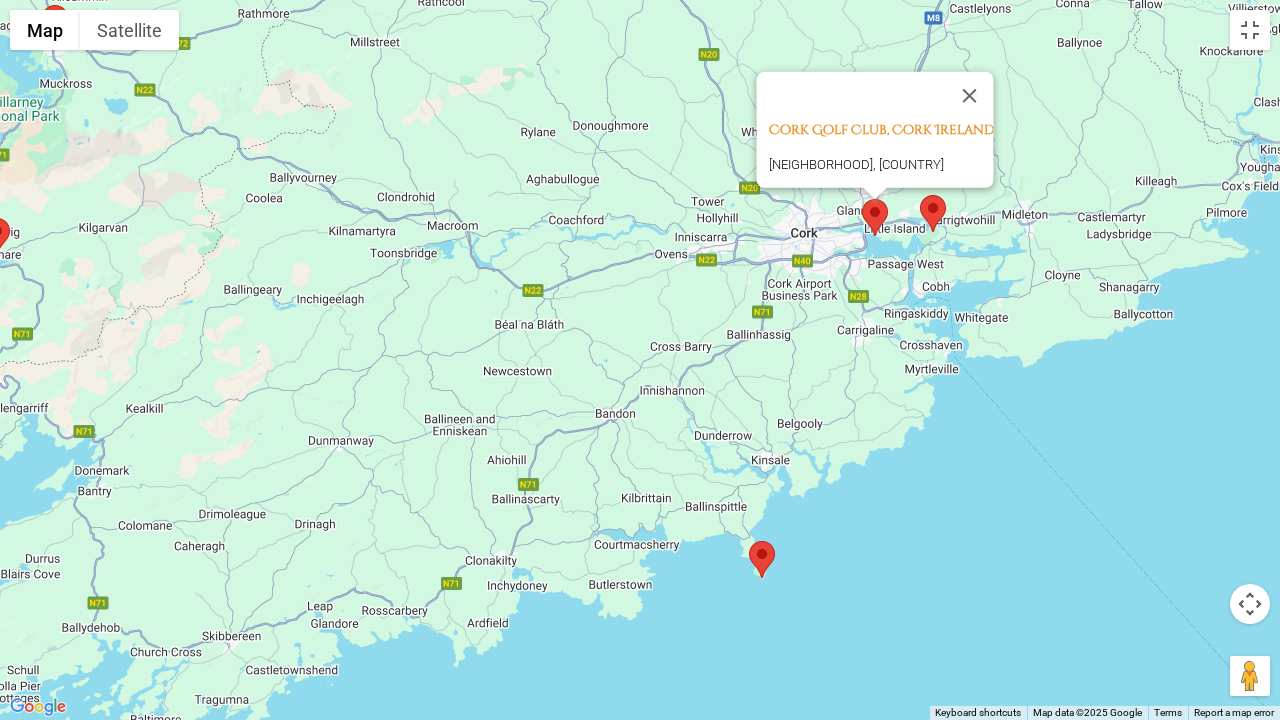 click at bounding box center [920, 195] 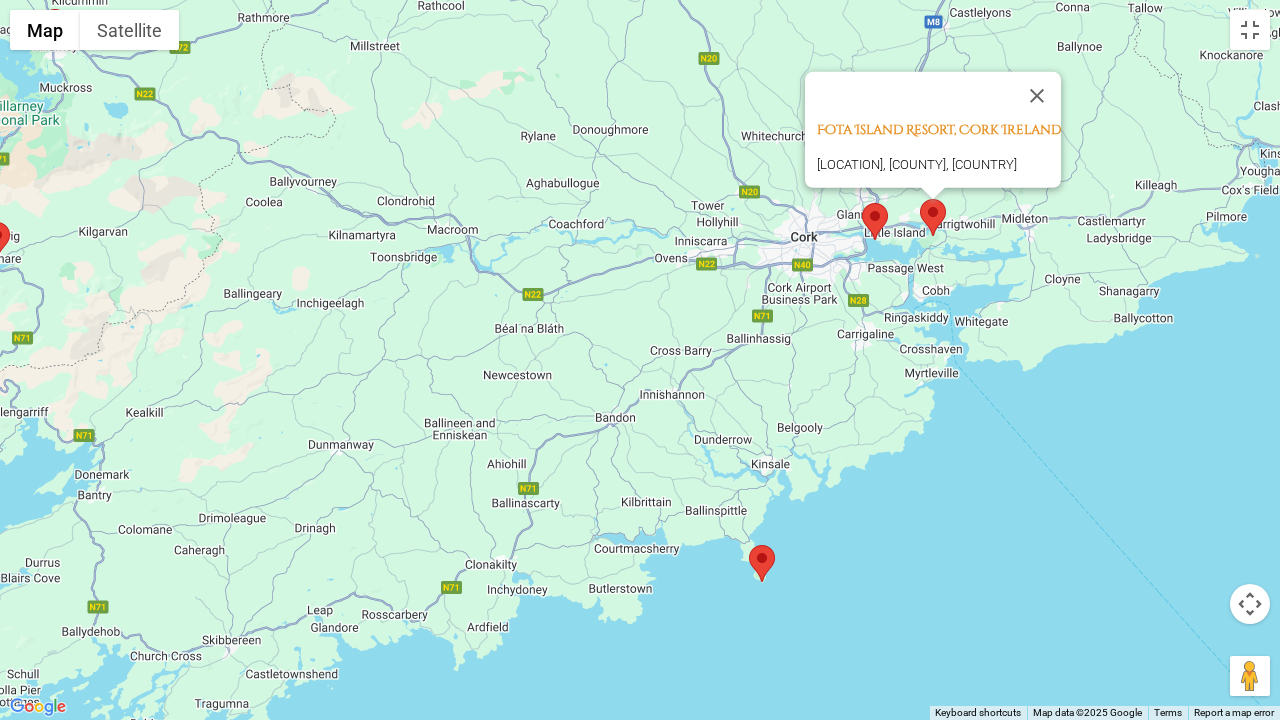 click at bounding box center (862, 203) 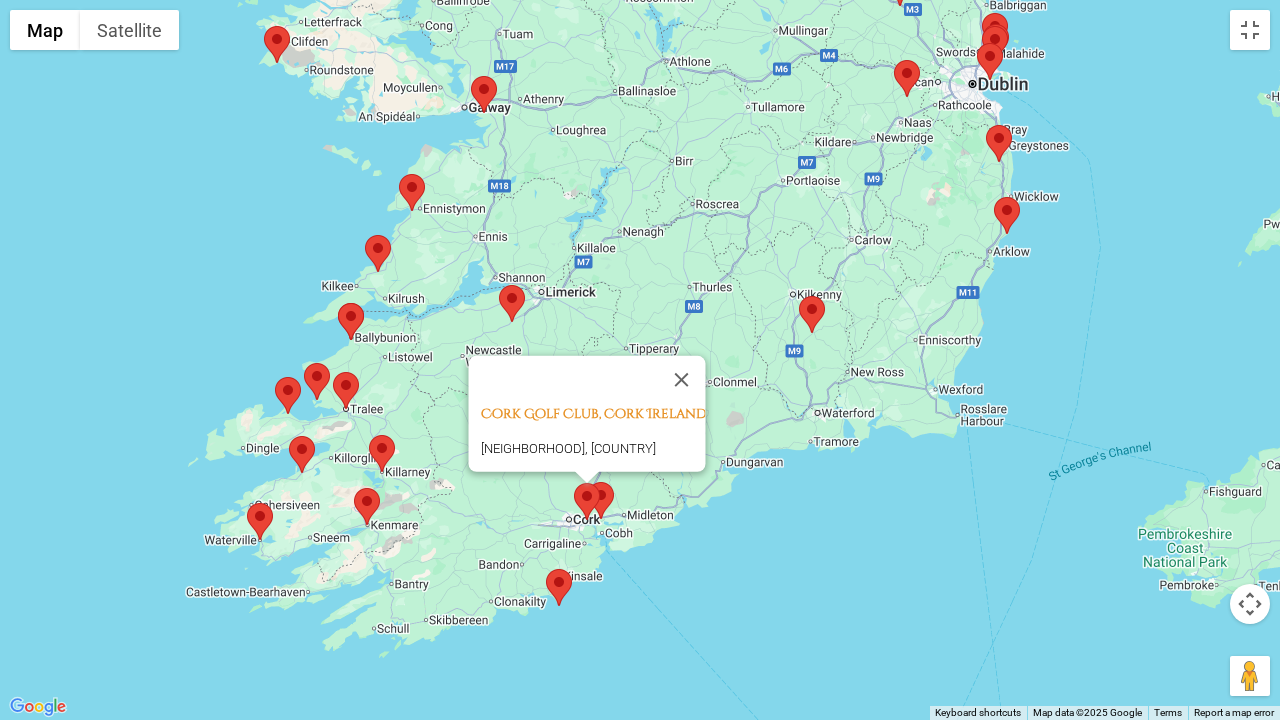 drag, startPoint x: 1122, startPoint y: 479, endPoint x: 711, endPoint y: 546, distance: 416.42526 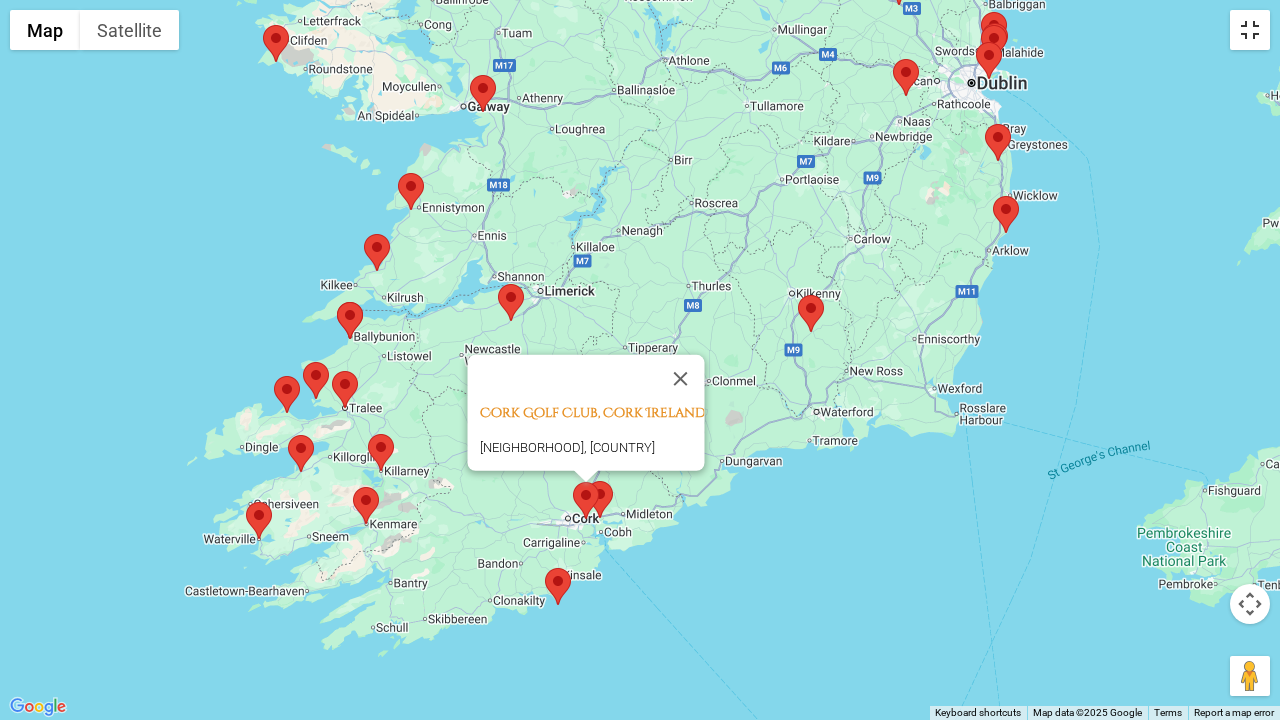 click at bounding box center [1250, 30] 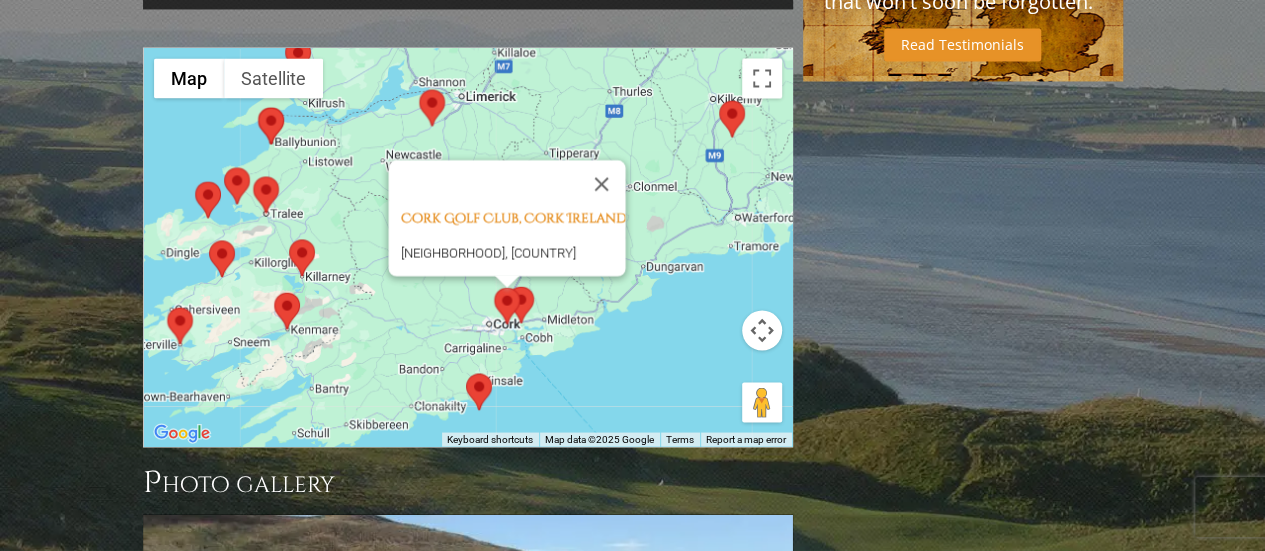 drag, startPoint x: 617, startPoint y: 275, endPoint x: 752, endPoint y: 176, distance: 167.40968 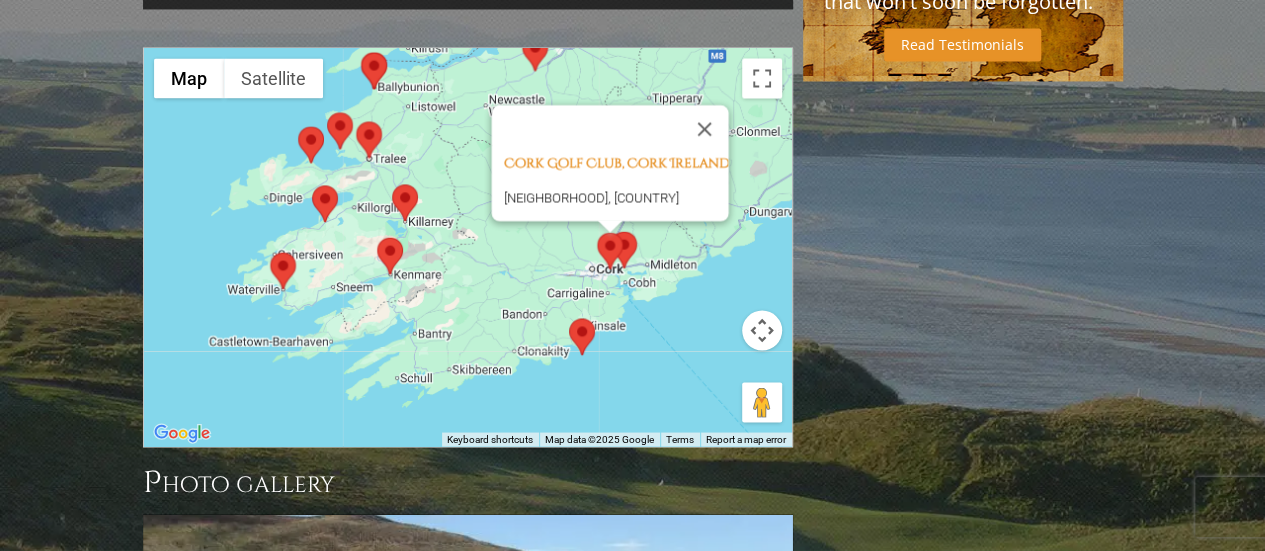 drag, startPoint x: 600, startPoint y: 372, endPoint x: 673, endPoint y: 320, distance: 89.62701 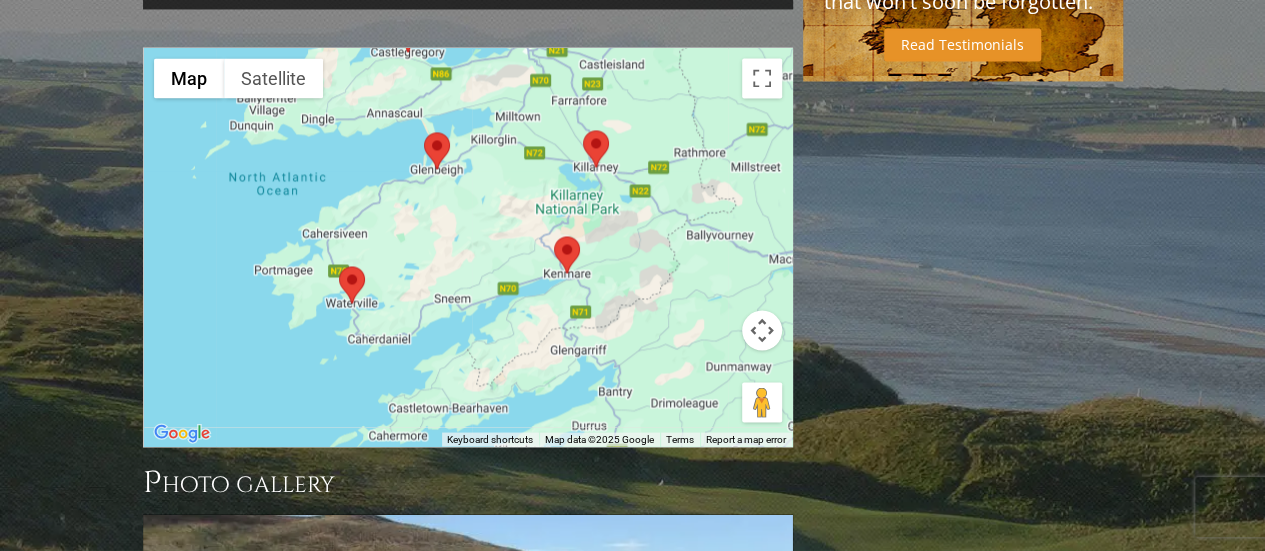 drag, startPoint x: 455, startPoint y: 284, endPoint x: 712, endPoint y: 349, distance: 265.09244 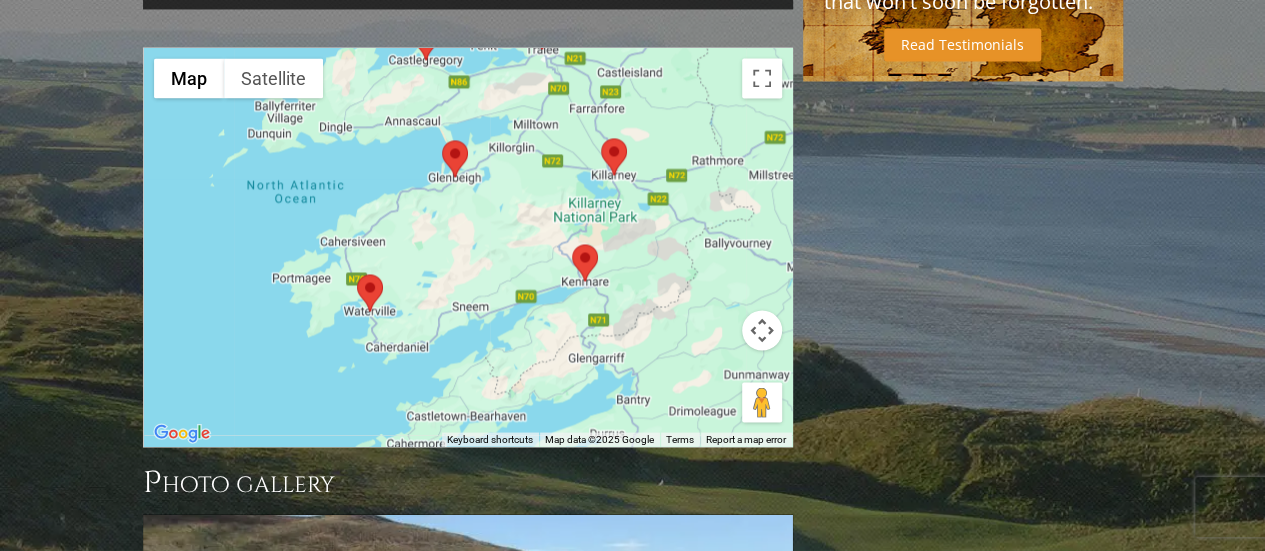 click at bounding box center (572, 244) 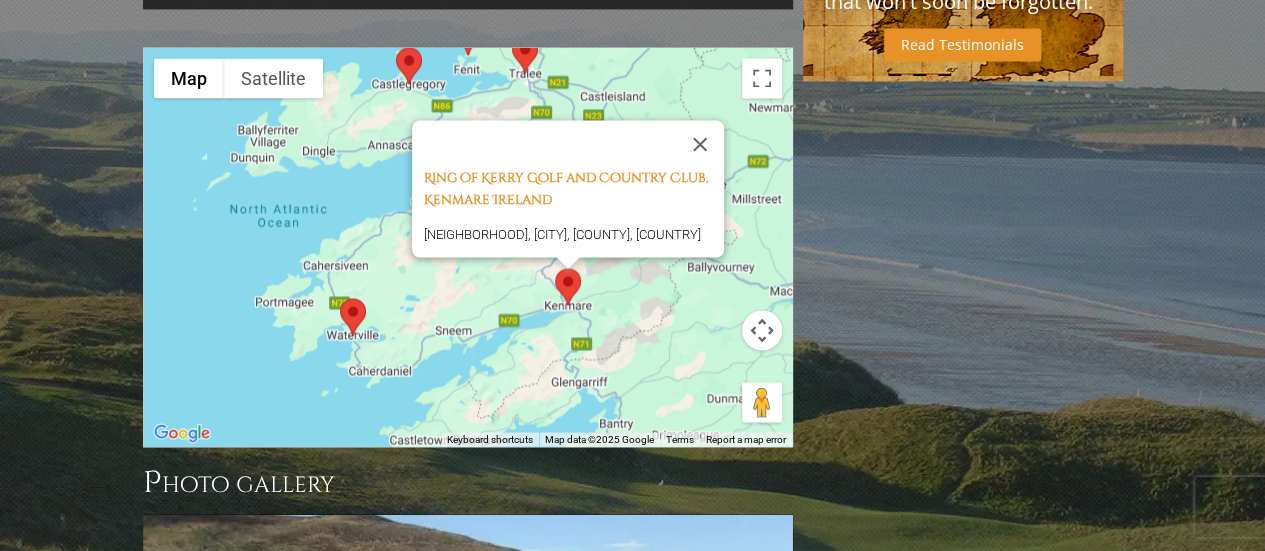 click on "[CLUB NAME], [CITY] [COUNTRY]
[NEIGHBORHOOD], [CITY], [COUNTY], [COUNTRY]" at bounding box center [468, 247] 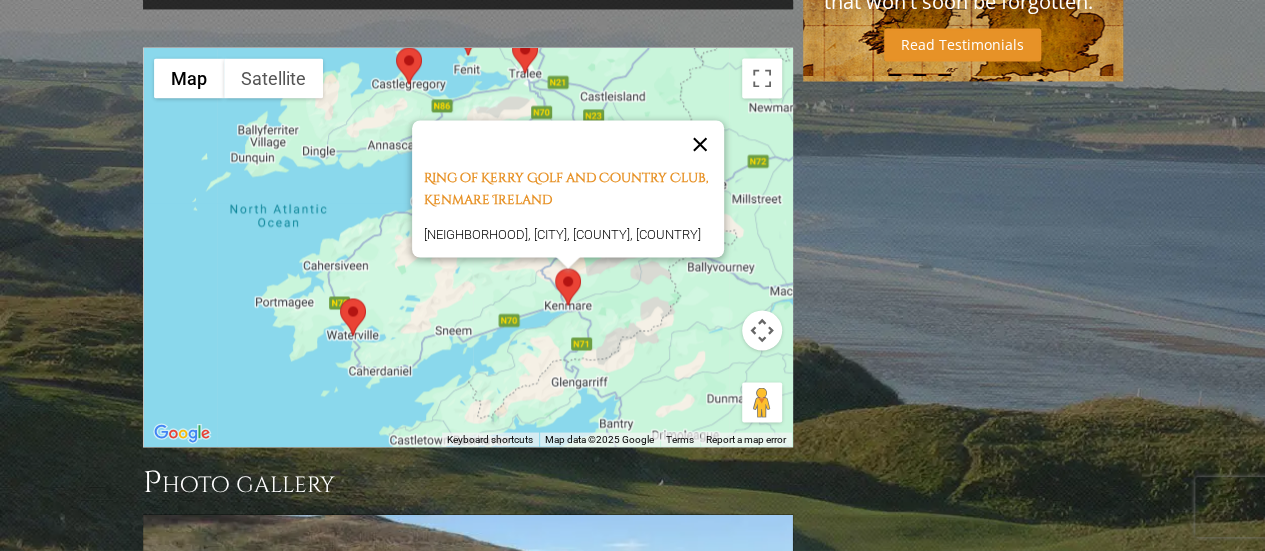 click at bounding box center (700, 144) 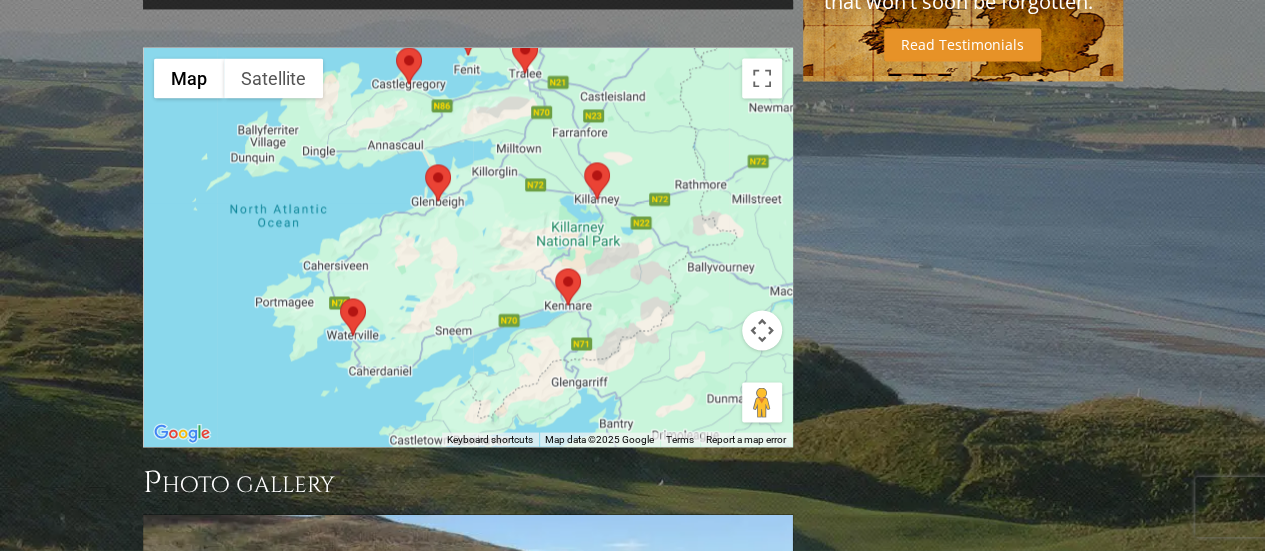 click at bounding box center (425, 164) 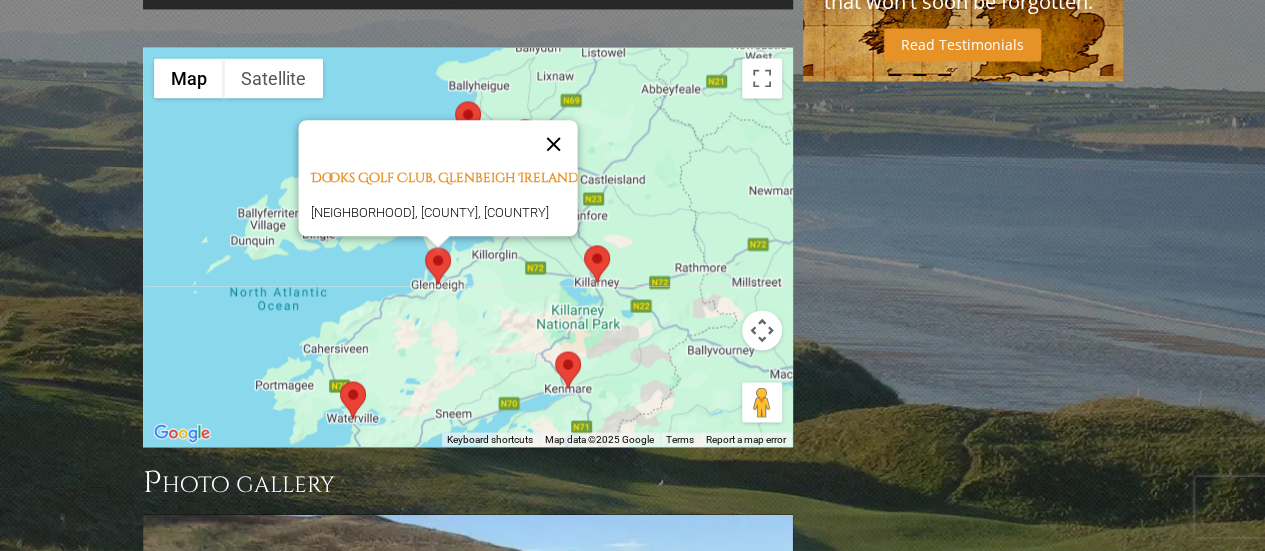 click at bounding box center (553, 144) 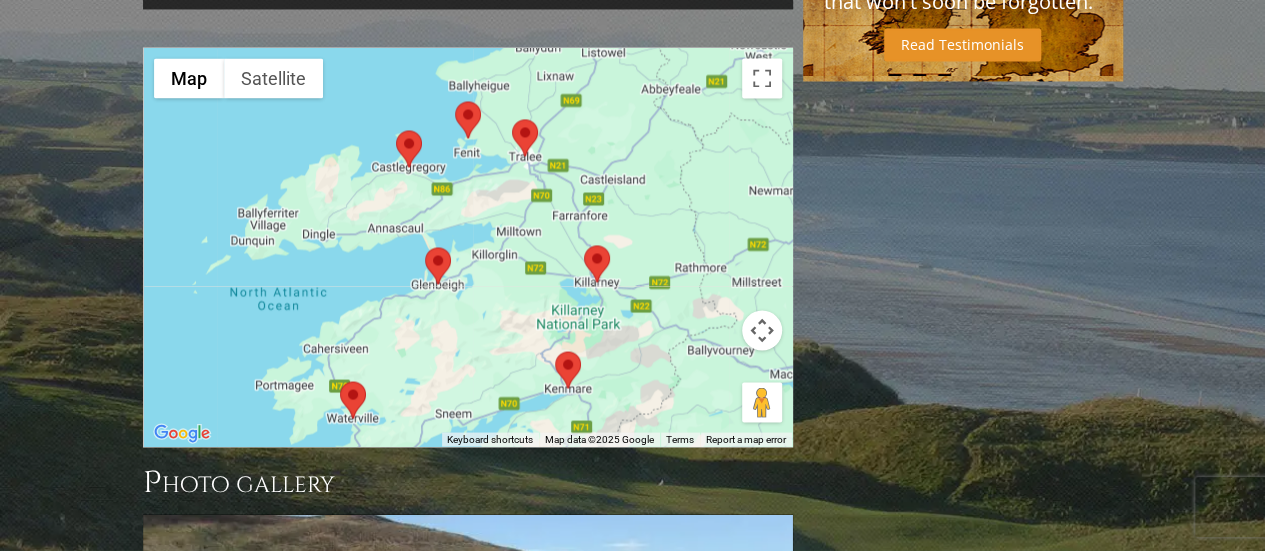 click at bounding box center (597, 263) 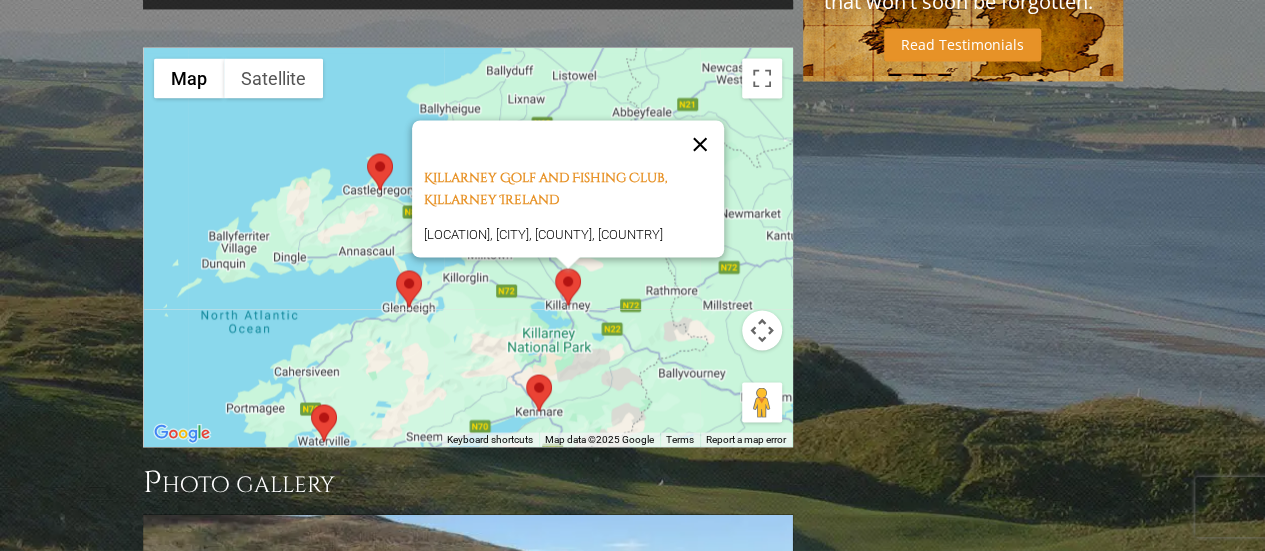 click at bounding box center (700, 144) 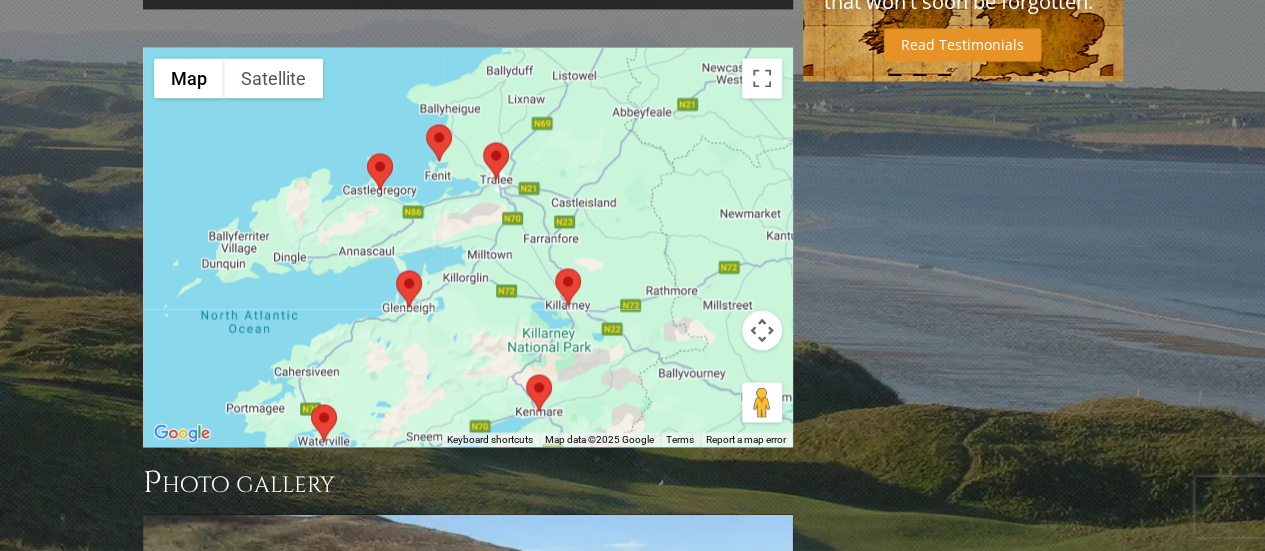 click at bounding box center [396, 270] 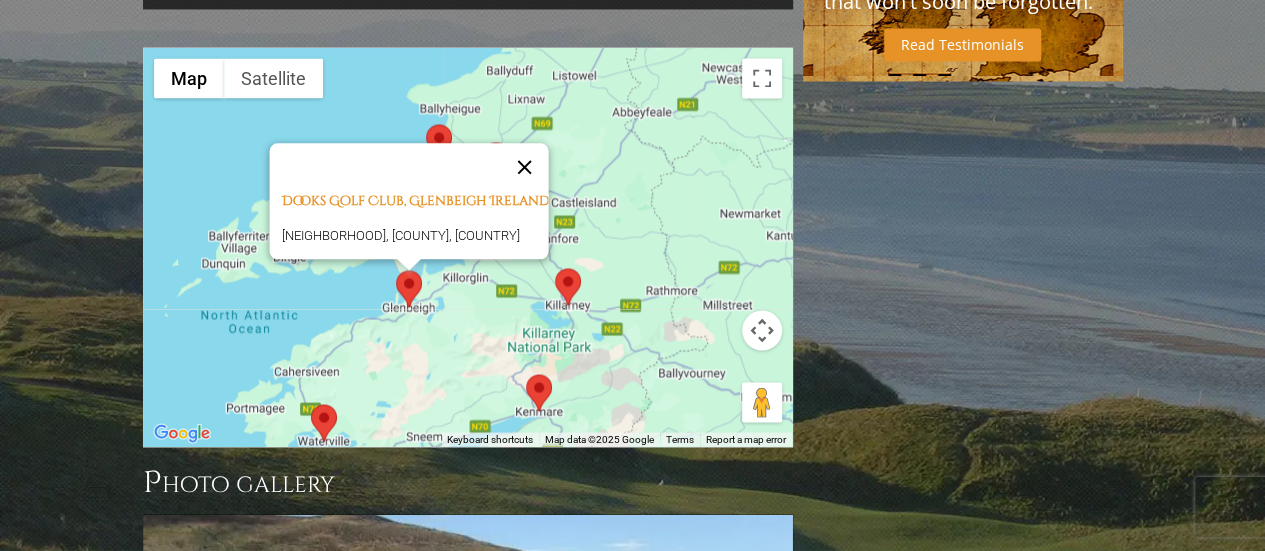 click at bounding box center (524, 167) 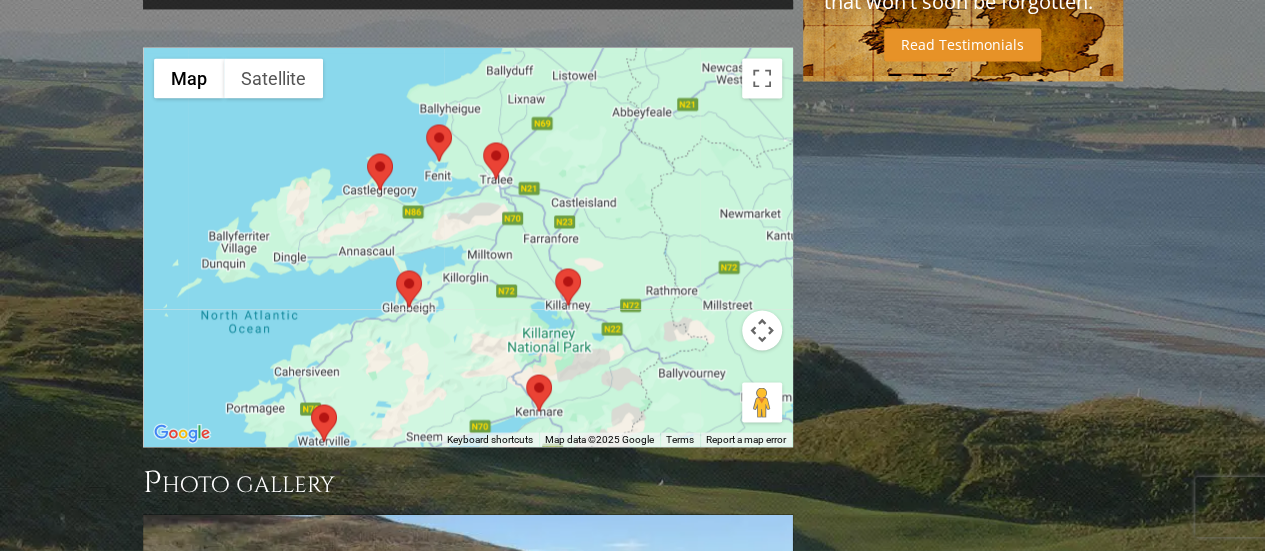 click at bounding box center (483, 142) 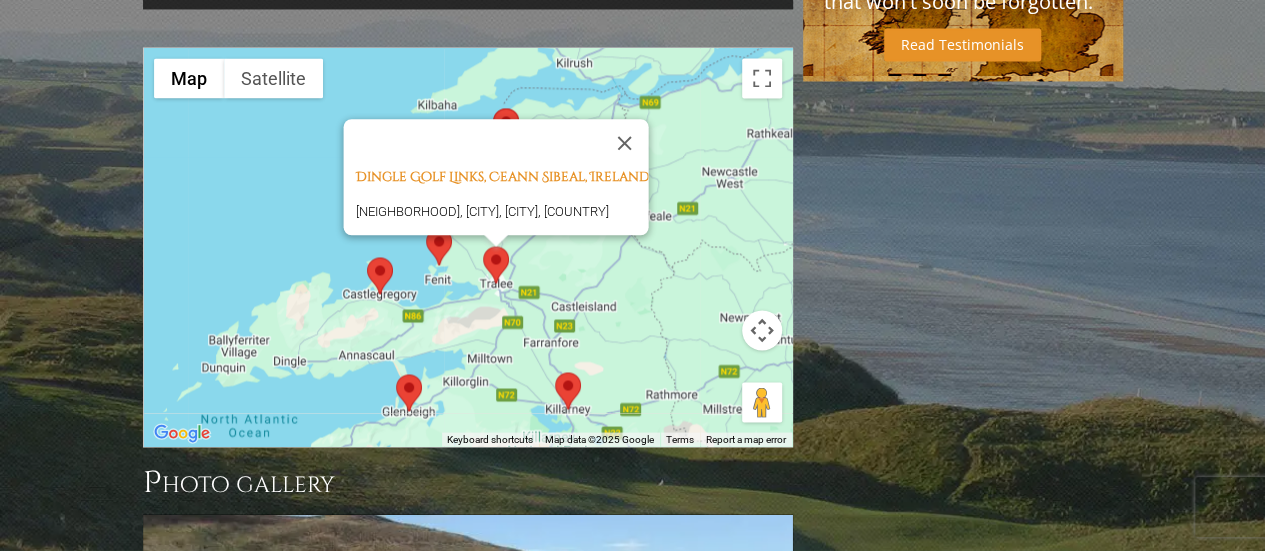 click at bounding box center [426, 228] 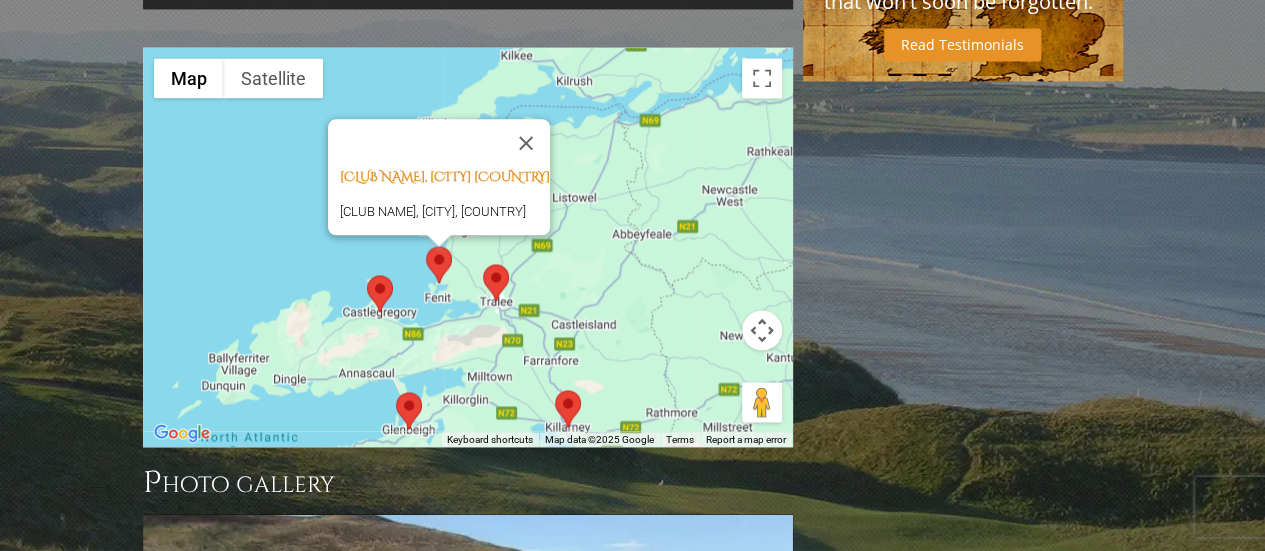 click at bounding box center (367, 275) 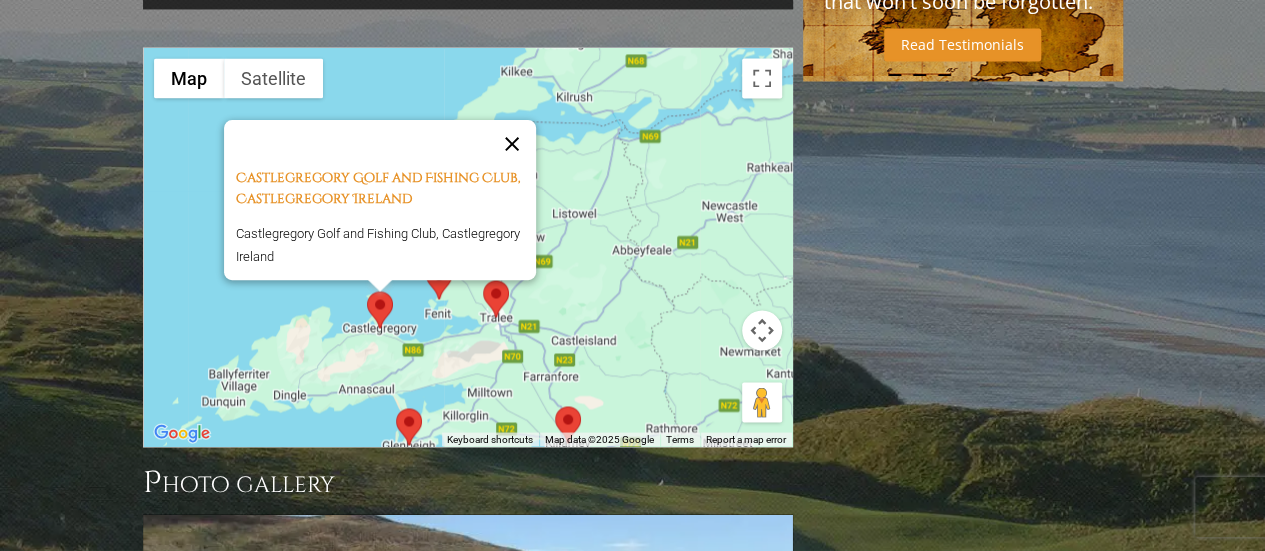 click at bounding box center (512, 144) 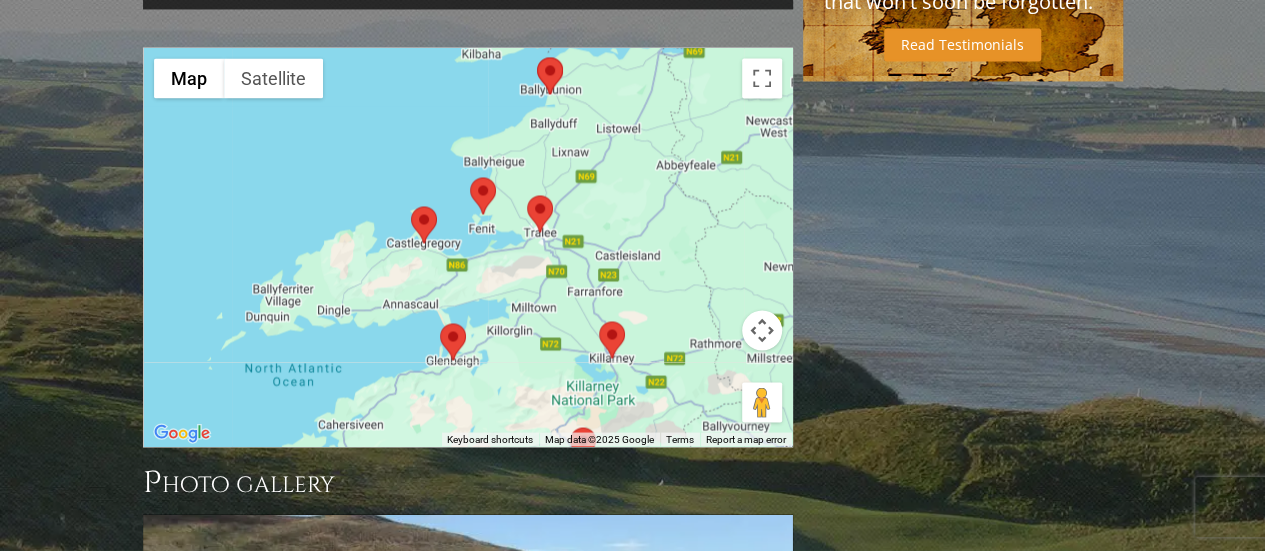 drag, startPoint x: 469, startPoint y: 338, endPoint x: 514, endPoint y: 249, distance: 99.72964 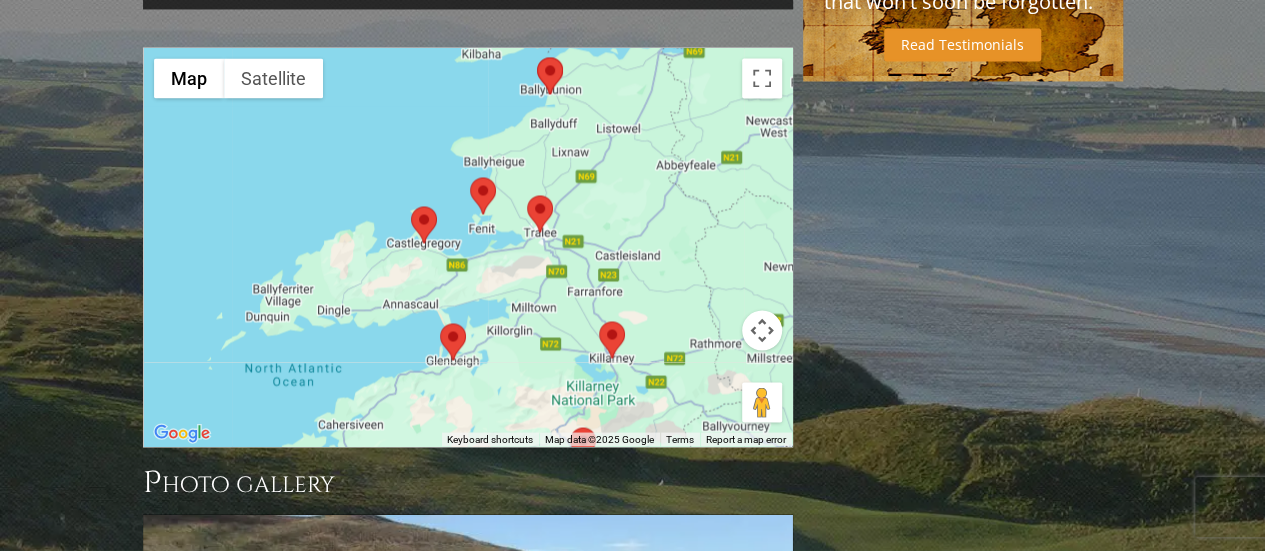 click at bounding box center (453, 341) 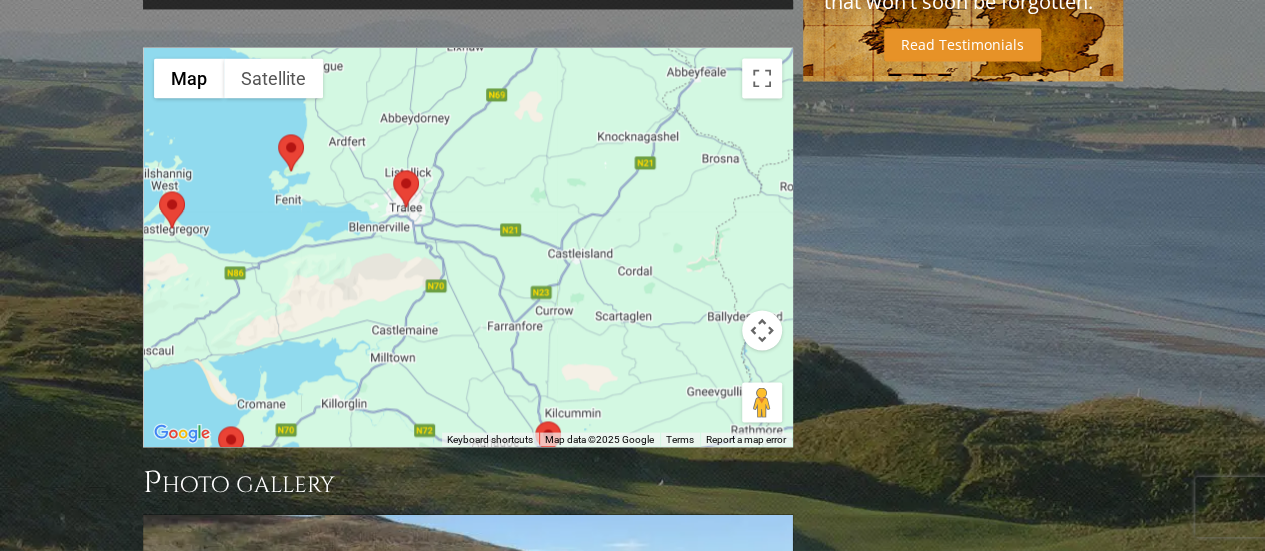 click at bounding box center [468, 247] 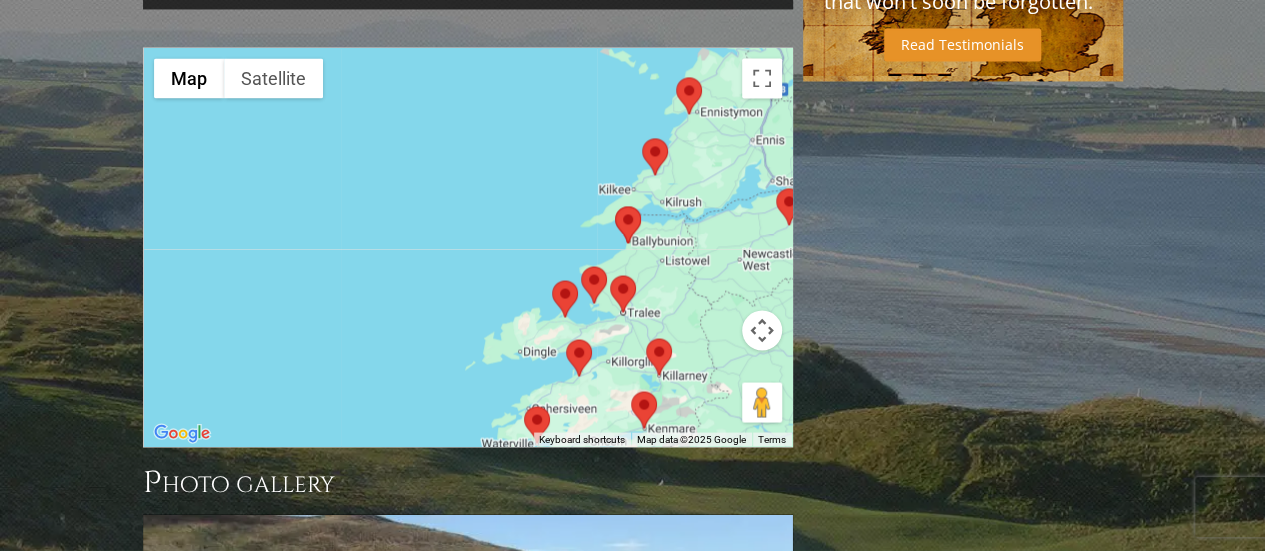 drag, startPoint x: 644, startPoint y: 244, endPoint x: 662, endPoint y: 317, distance: 75.18643 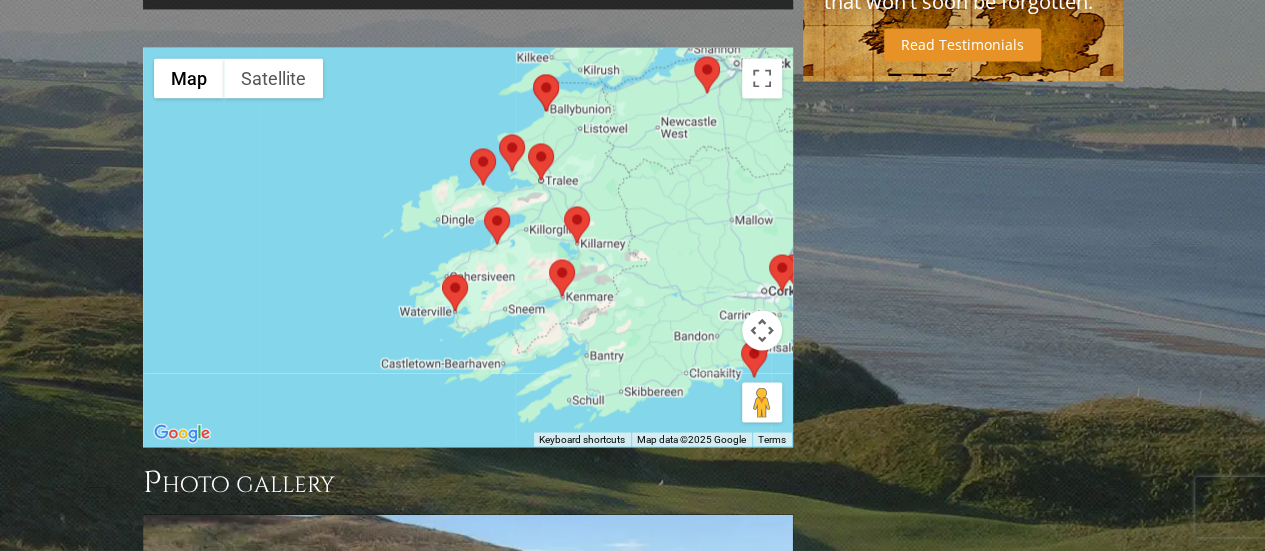 drag, startPoint x: 490, startPoint y: 263, endPoint x: 388, endPoint y: 108, distance: 185.55054 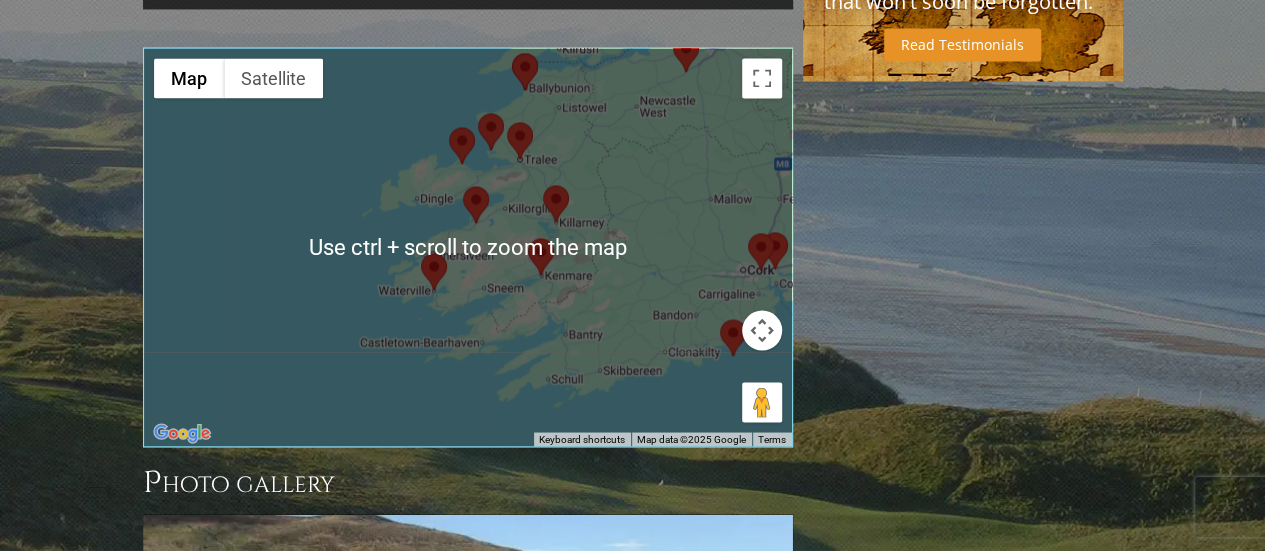 click at bounding box center [468, 247] 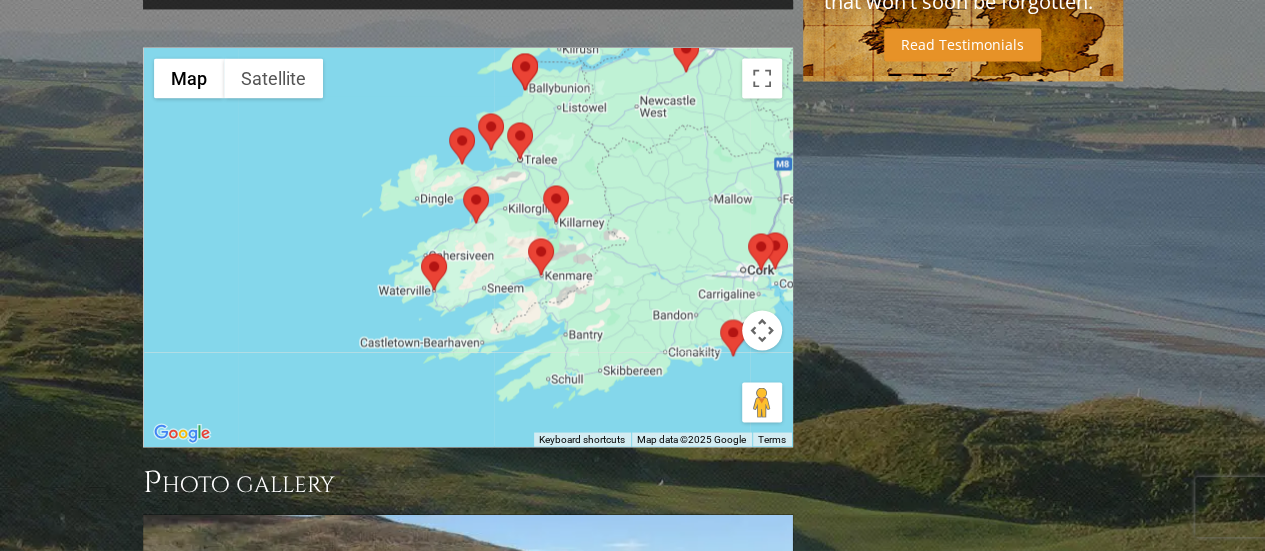 click at bounding box center [468, 247] 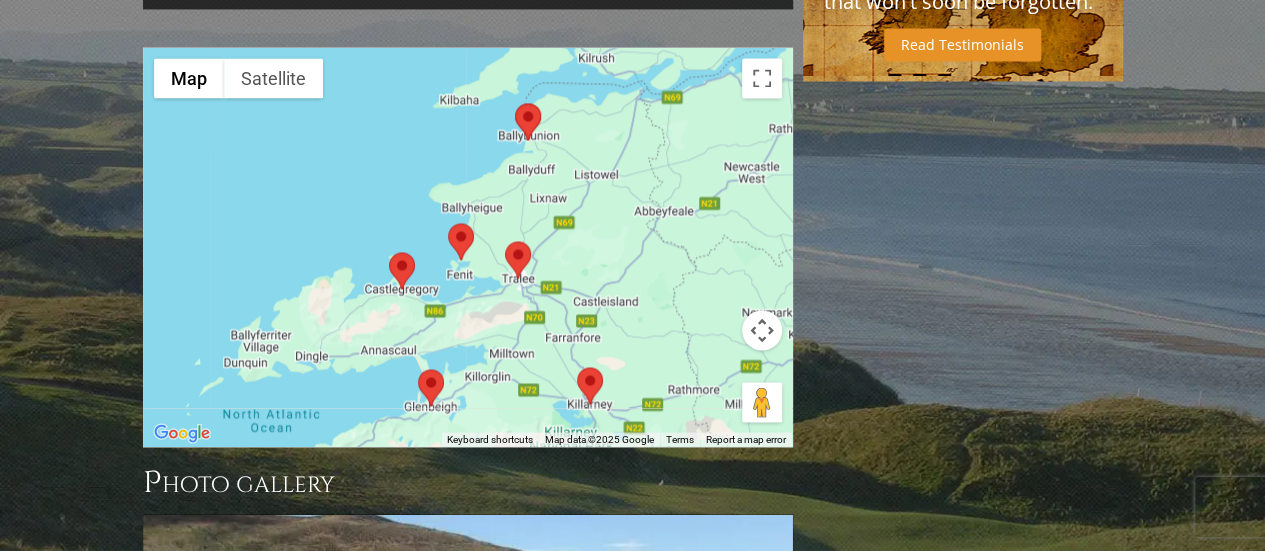 drag, startPoint x: 654, startPoint y: 104, endPoint x: 552, endPoint y: 370, distance: 284.88596 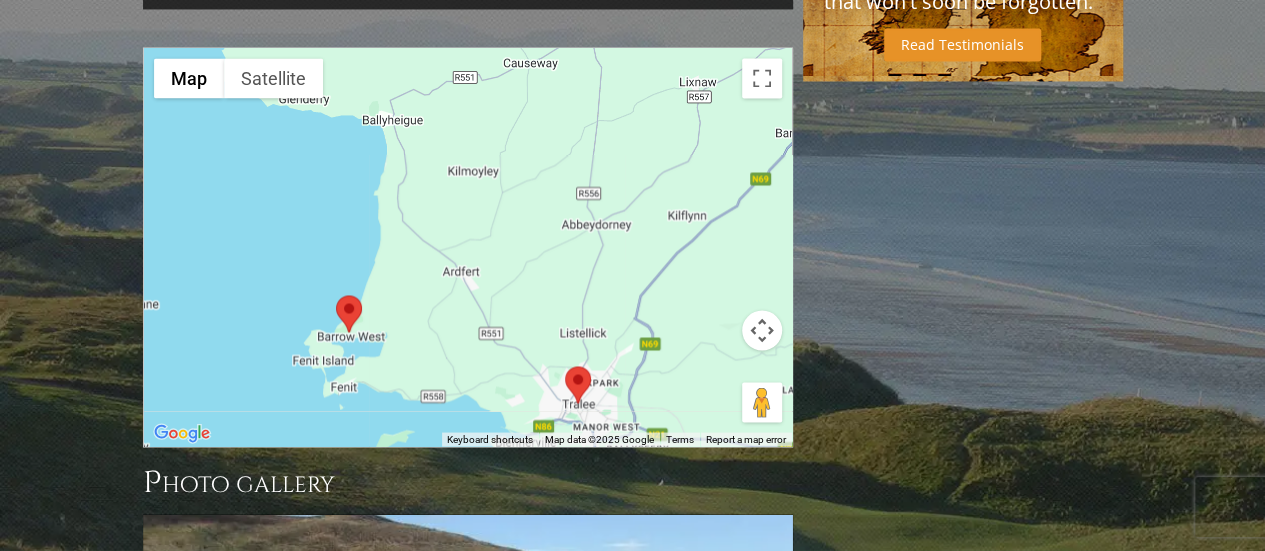 drag, startPoint x: 577, startPoint y: 224, endPoint x: 726, endPoint y: 583, distance: 388.6927 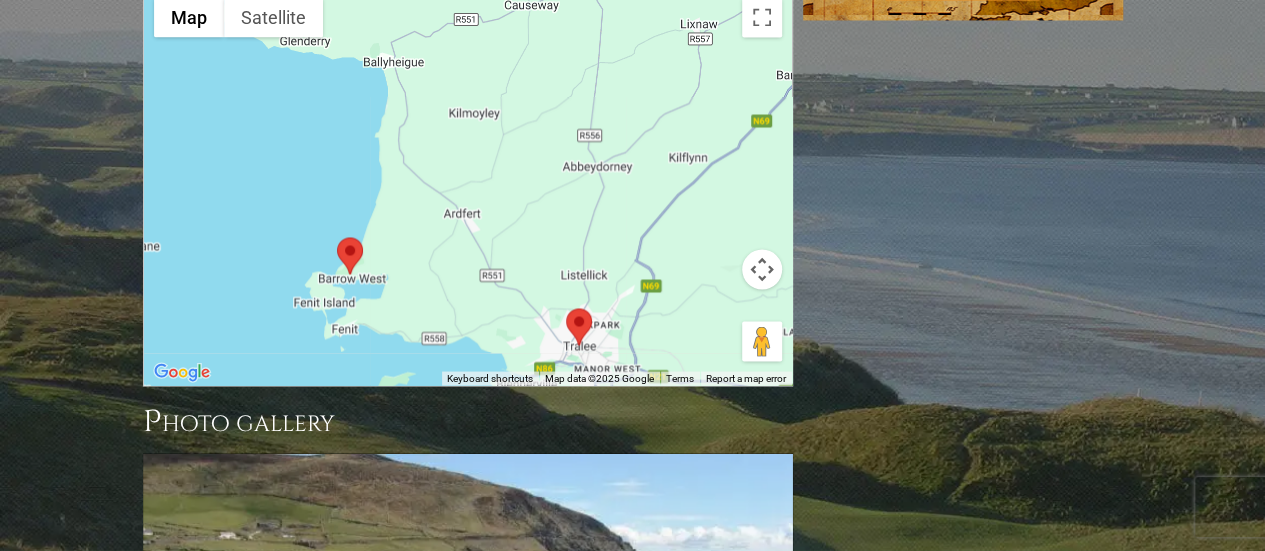 scroll, scrollTop: 1717, scrollLeft: 0, axis: vertical 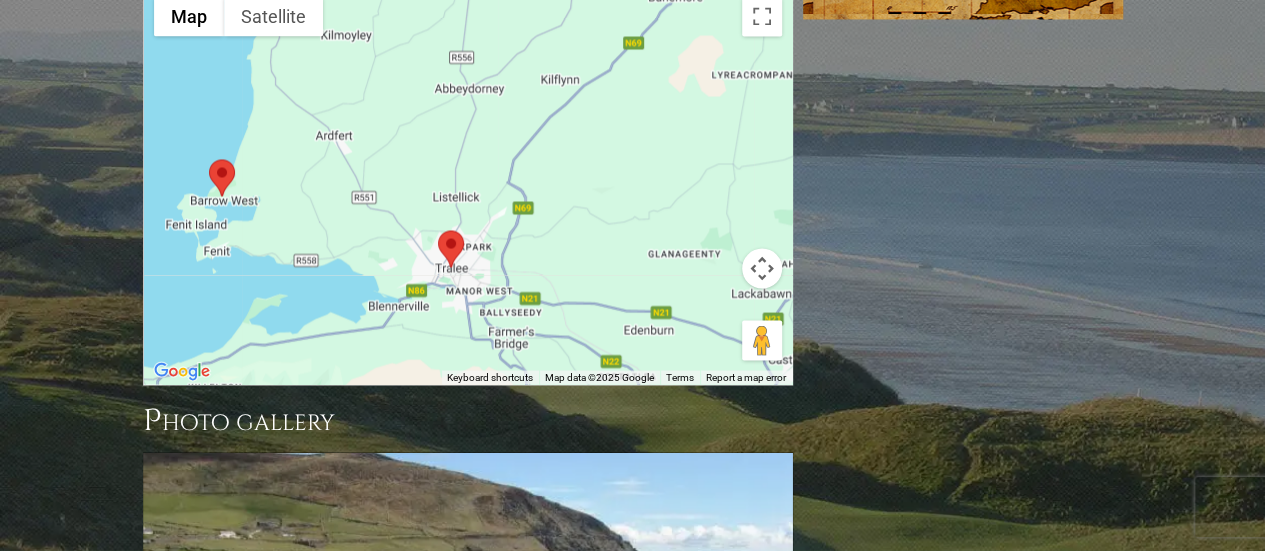 drag, startPoint x: 563, startPoint y: 101, endPoint x: 476, endPoint y: 59, distance: 96.60745 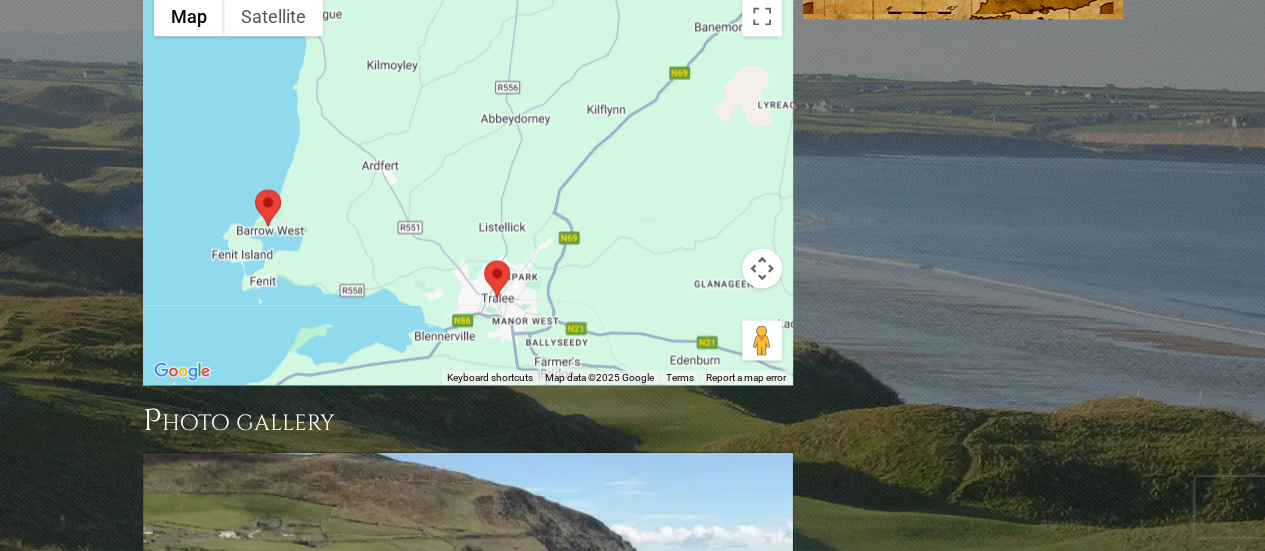 click on "Home Ireland 					 Ireland  G olf  P ackages
Previous Next
Previous Next
View Full Gallery
H" at bounding box center (632, -263) 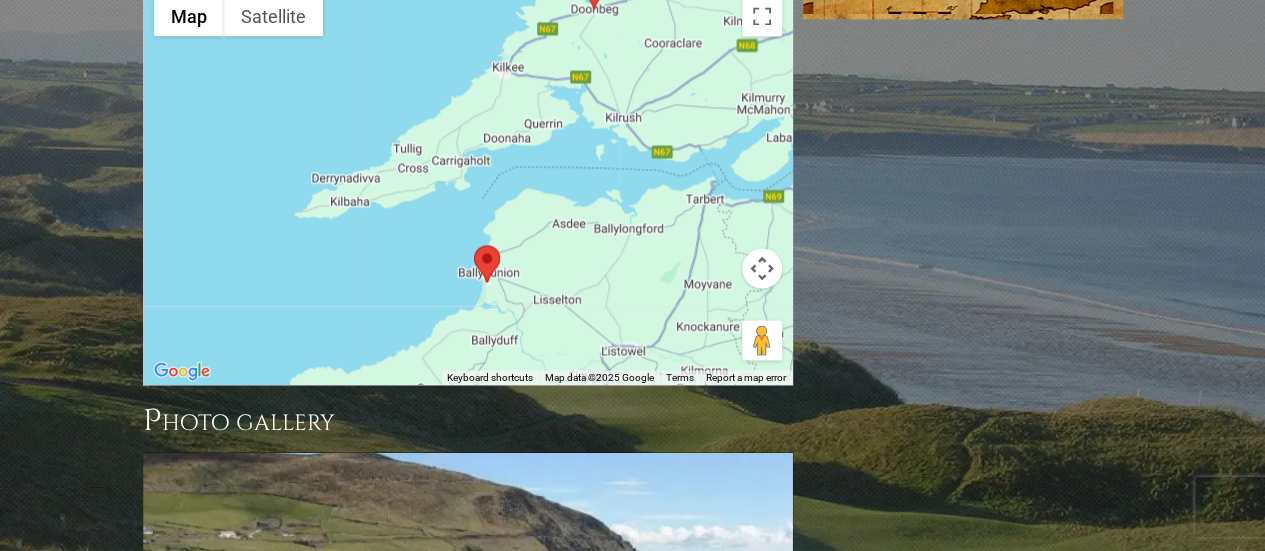 drag, startPoint x: 611, startPoint y: 91, endPoint x: 530, endPoint y: 395, distance: 314.6061 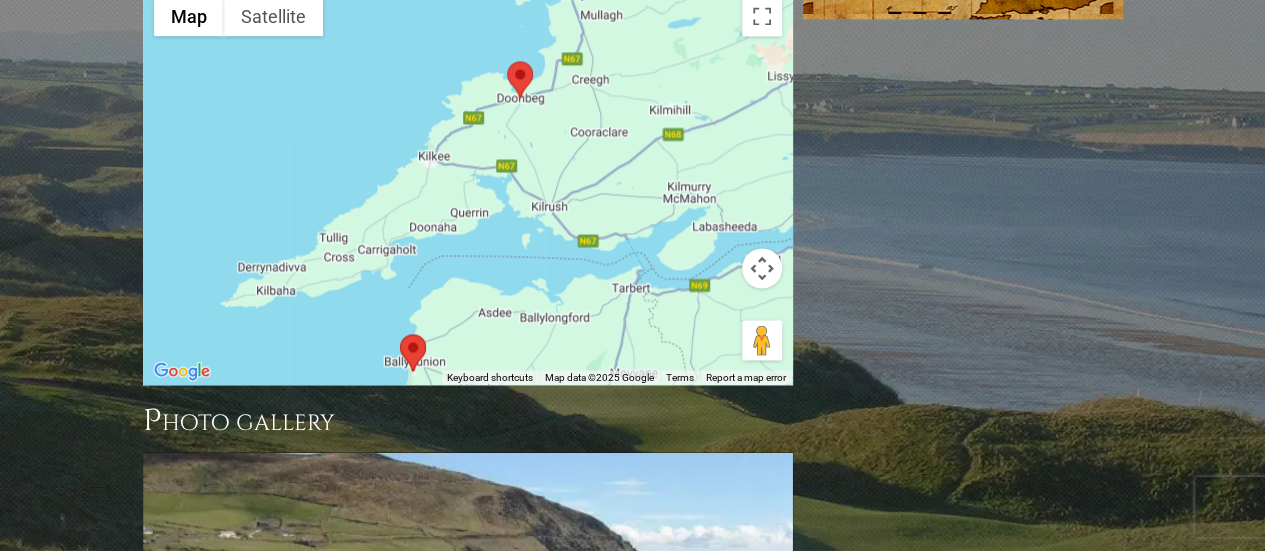 drag, startPoint x: 577, startPoint y: 275, endPoint x: 500, endPoint y: 368, distance: 120.73939 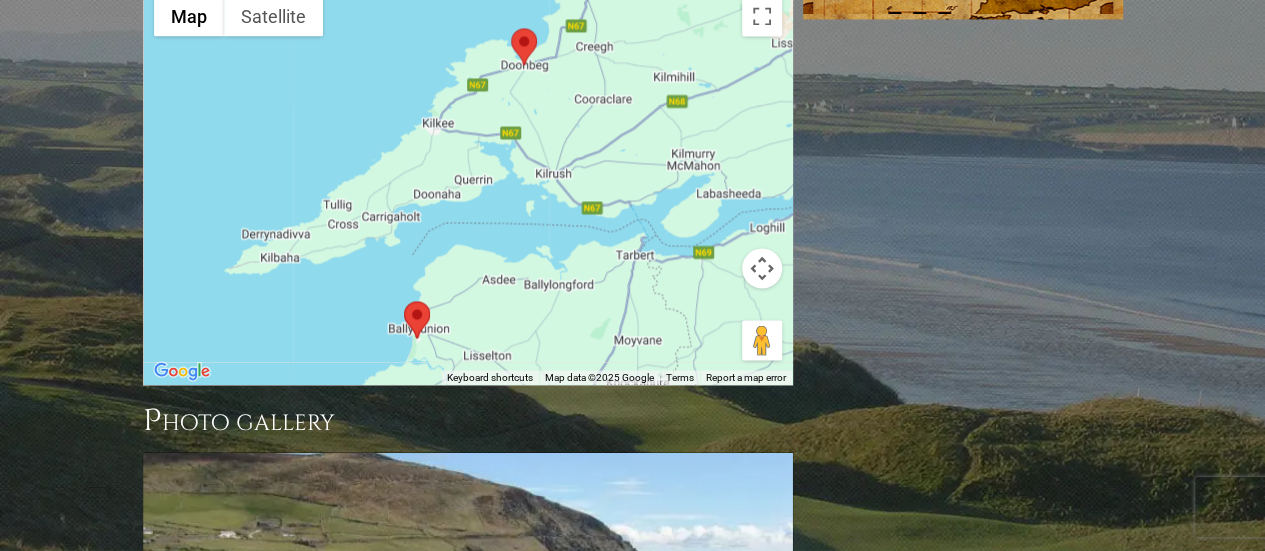 drag, startPoint x: 596, startPoint y: 159, endPoint x: 590, endPoint y: 130, distance: 29.614185 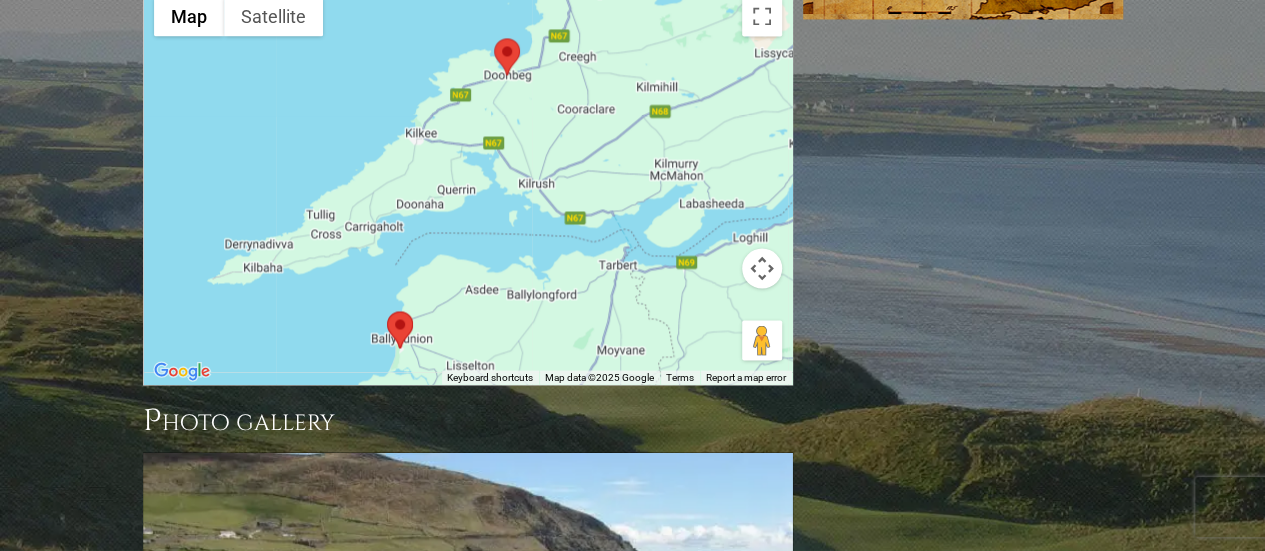 click at bounding box center [494, 38] 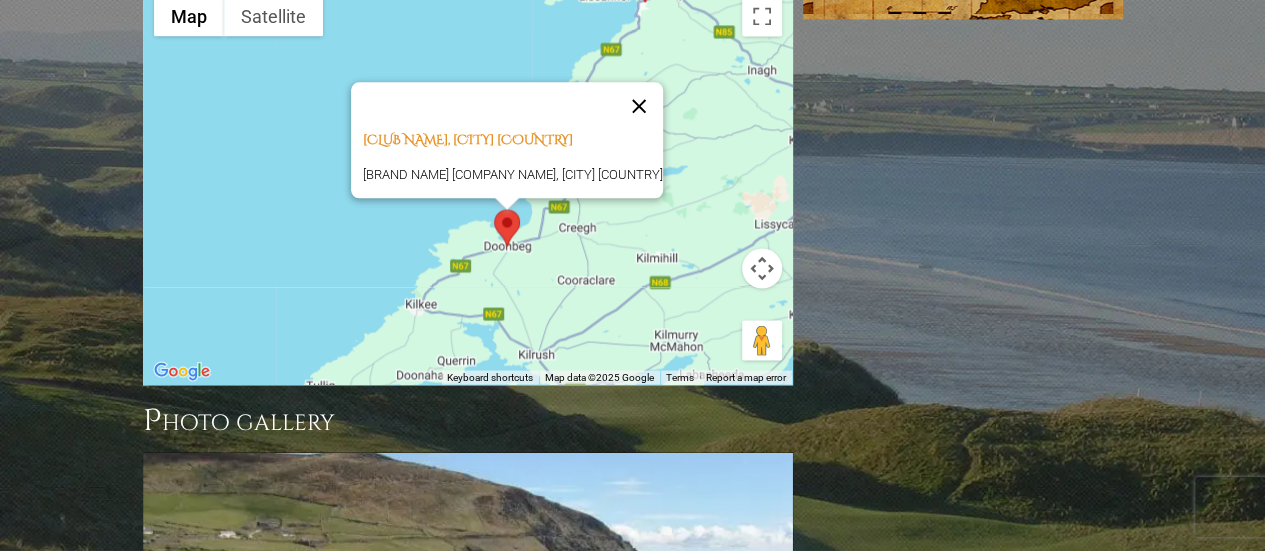 click at bounding box center (639, 106) 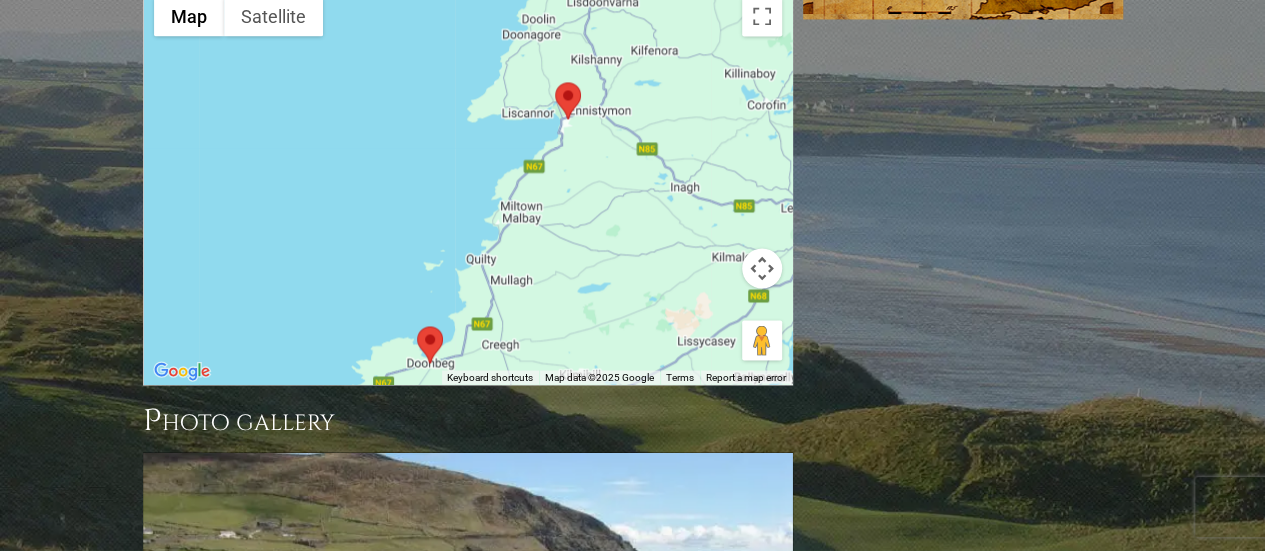 drag, startPoint x: 664, startPoint y: 119, endPoint x: 589, endPoint y: 227, distance: 131.48764 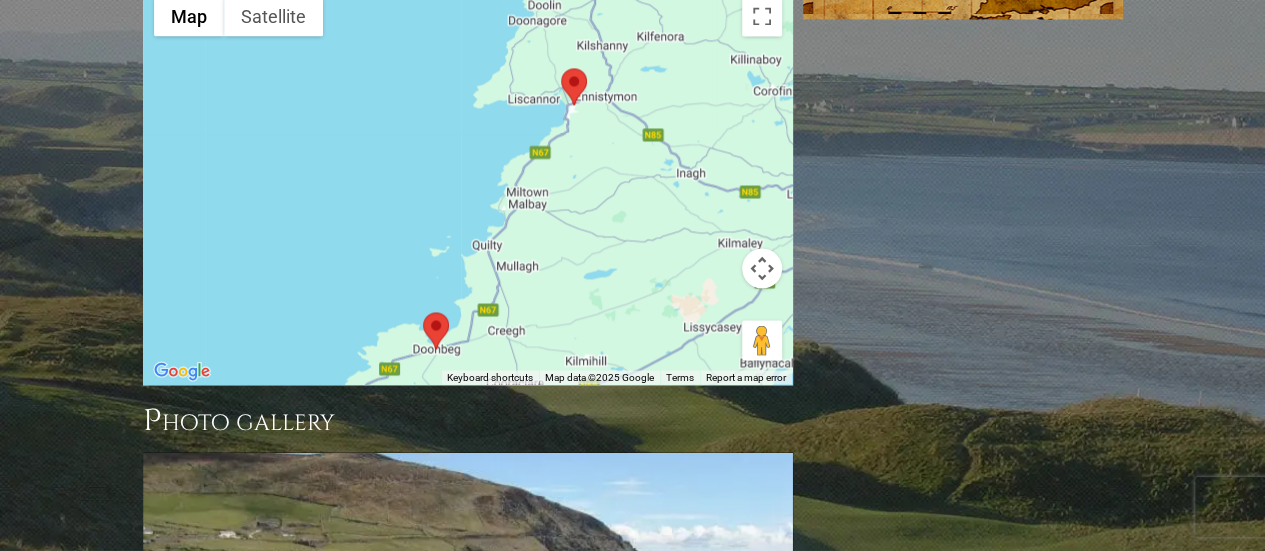 click at bounding box center (561, 68) 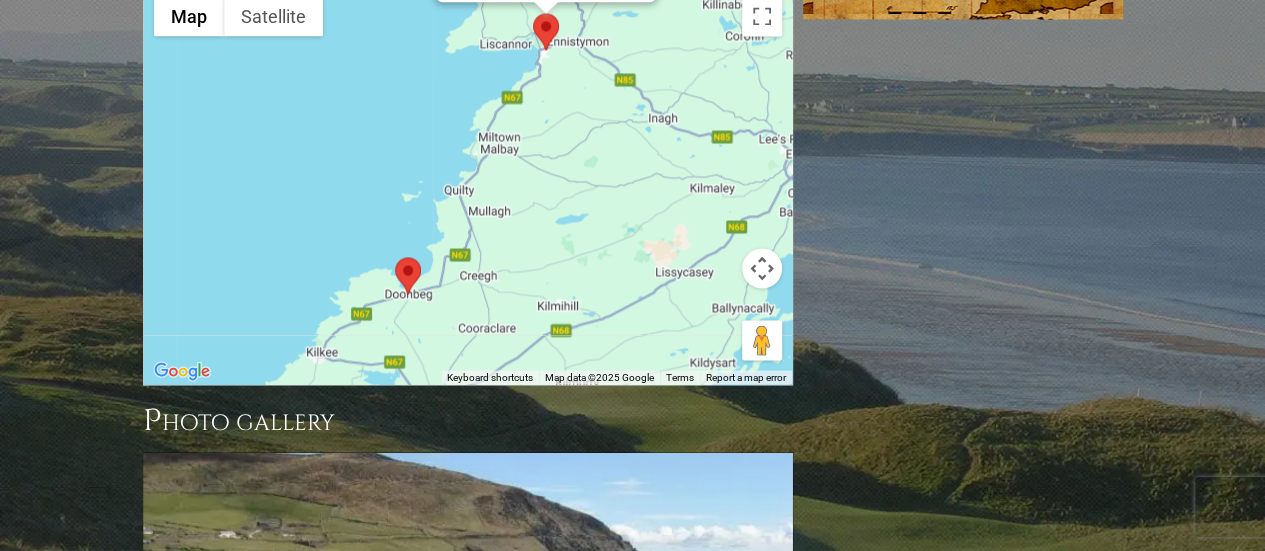 drag, startPoint x: 426, startPoint y: 245, endPoint x: 398, endPoint y: 73, distance: 174.26416 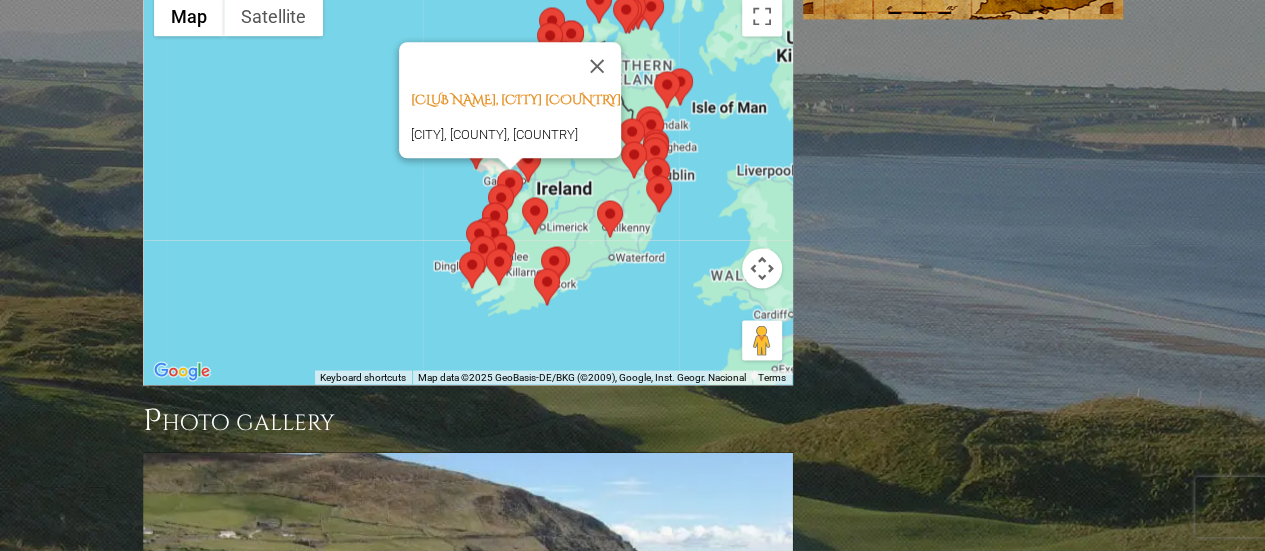 drag, startPoint x: 512, startPoint y: 271, endPoint x: 636, endPoint y: 311, distance: 130.29198 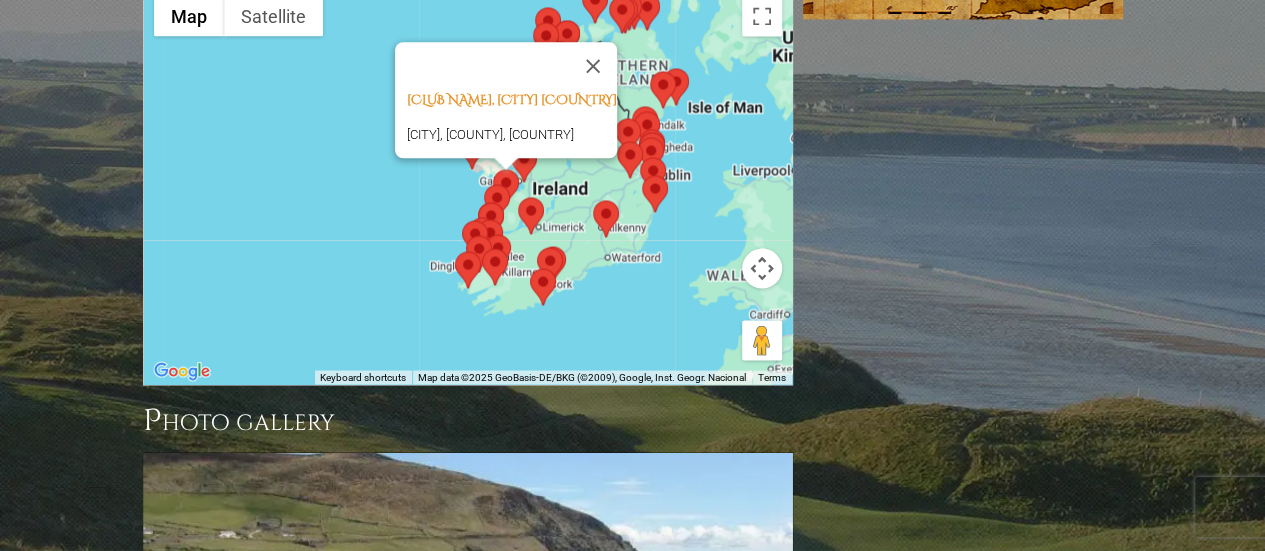 drag, startPoint x: 554, startPoint y: 277, endPoint x: 534, endPoint y: 276, distance: 20.024984 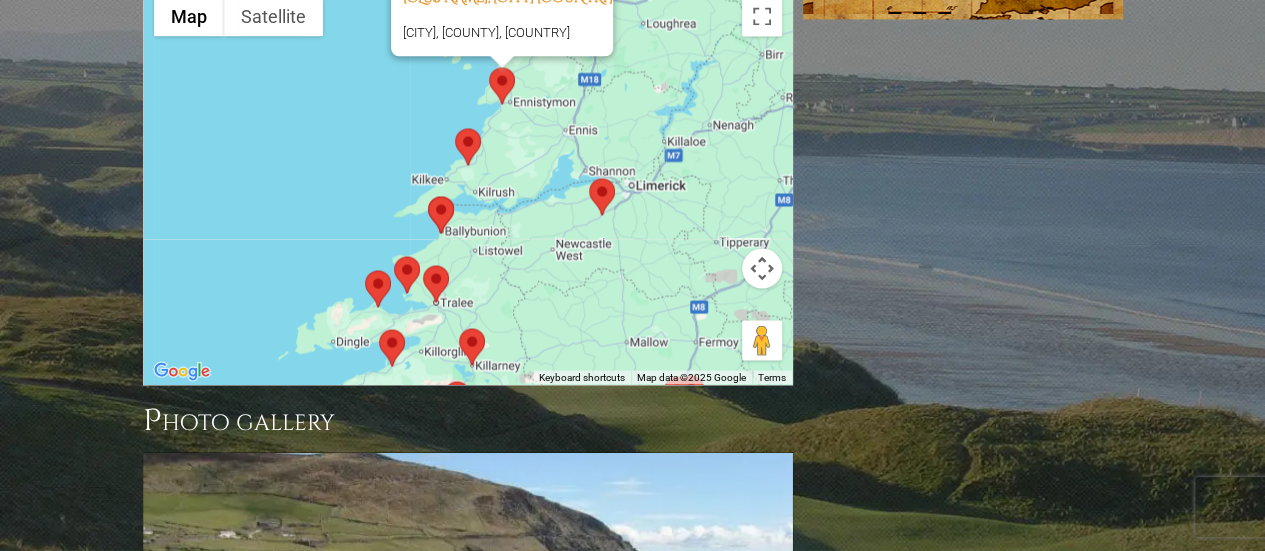 drag, startPoint x: 426, startPoint y: 195, endPoint x: 581, endPoint y: 307, distance: 191.23022 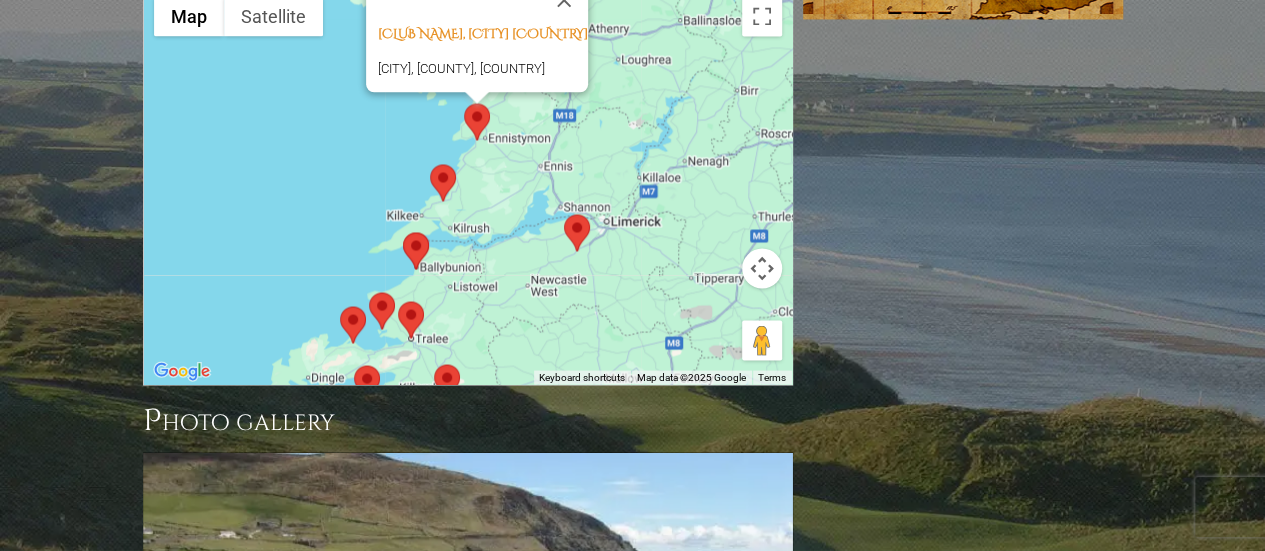 drag, startPoint x: 558, startPoint y: 110, endPoint x: 524, endPoint y: 93, distance: 38.013157 